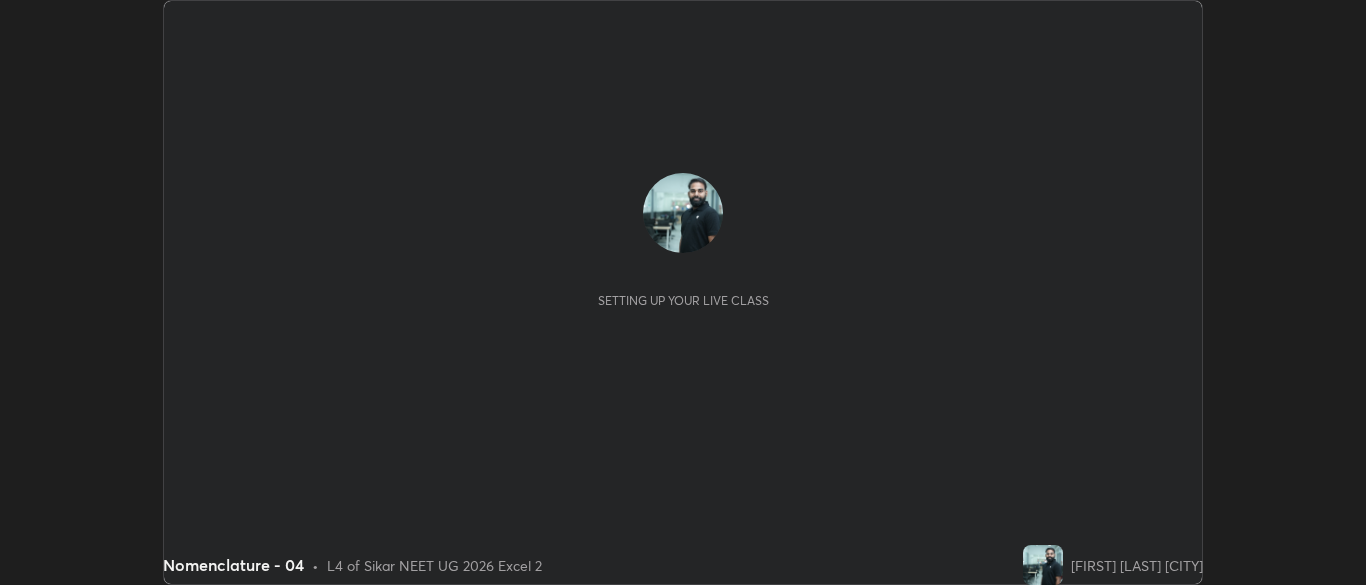 scroll, scrollTop: 0, scrollLeft: 0, axis: both 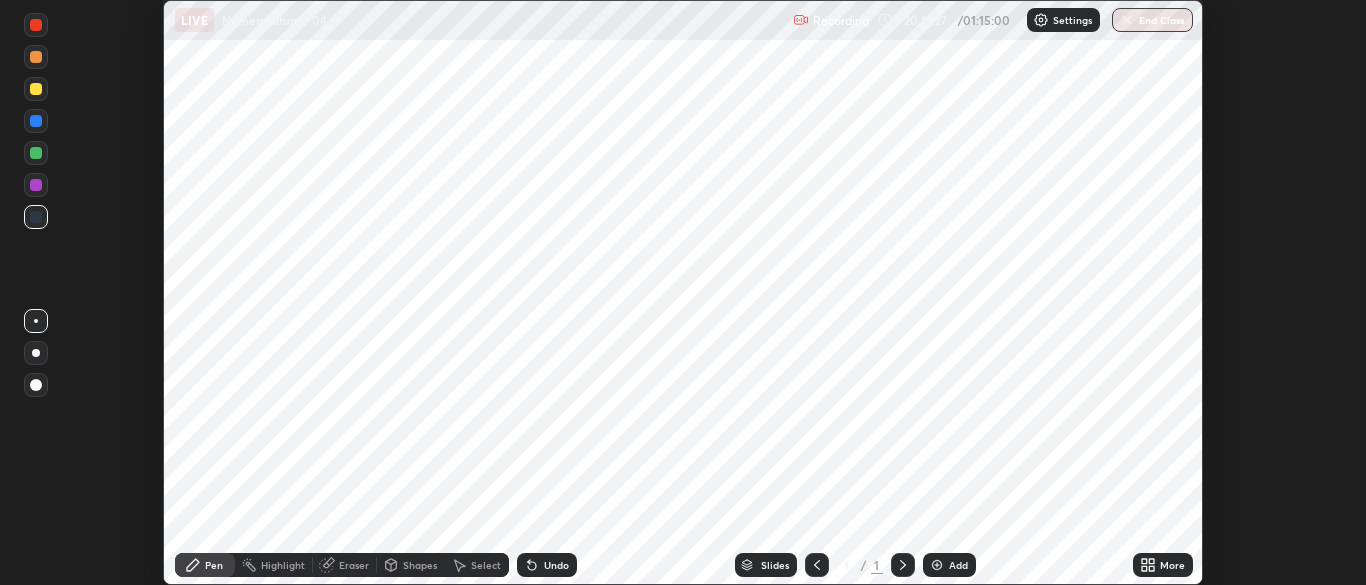 click on "End Class" at bounding box center [1152, 20] 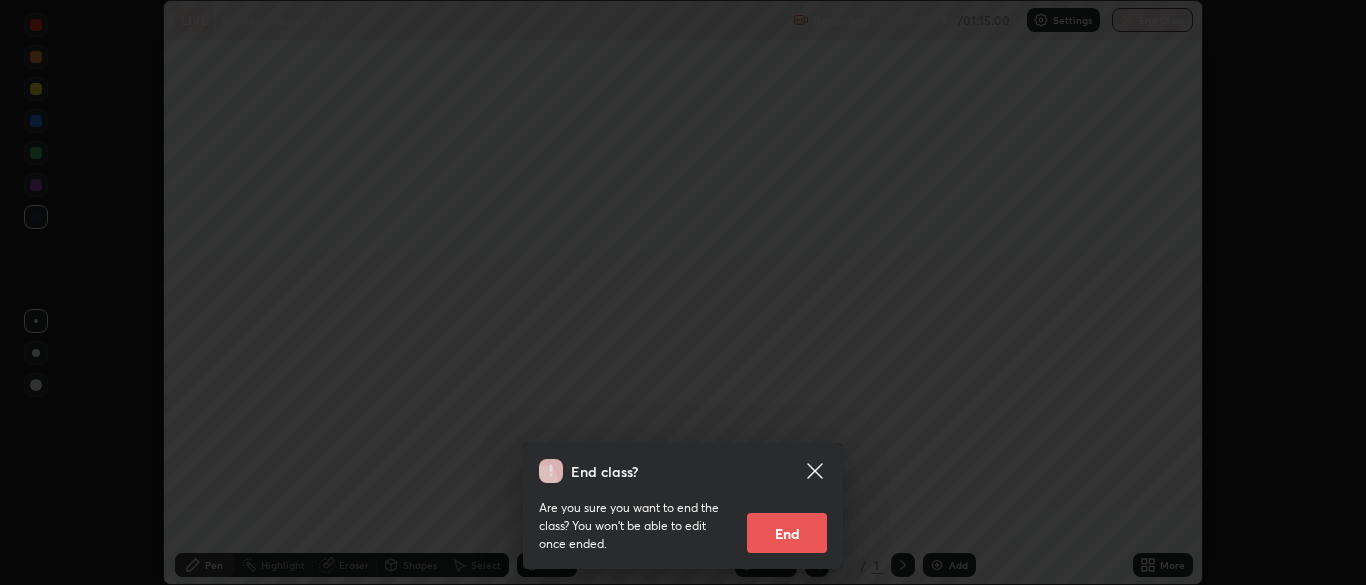 click on "End class? Are you sure you want to end the class? You won’t be able to edit once ended. End" at bounding box center (683, 292) 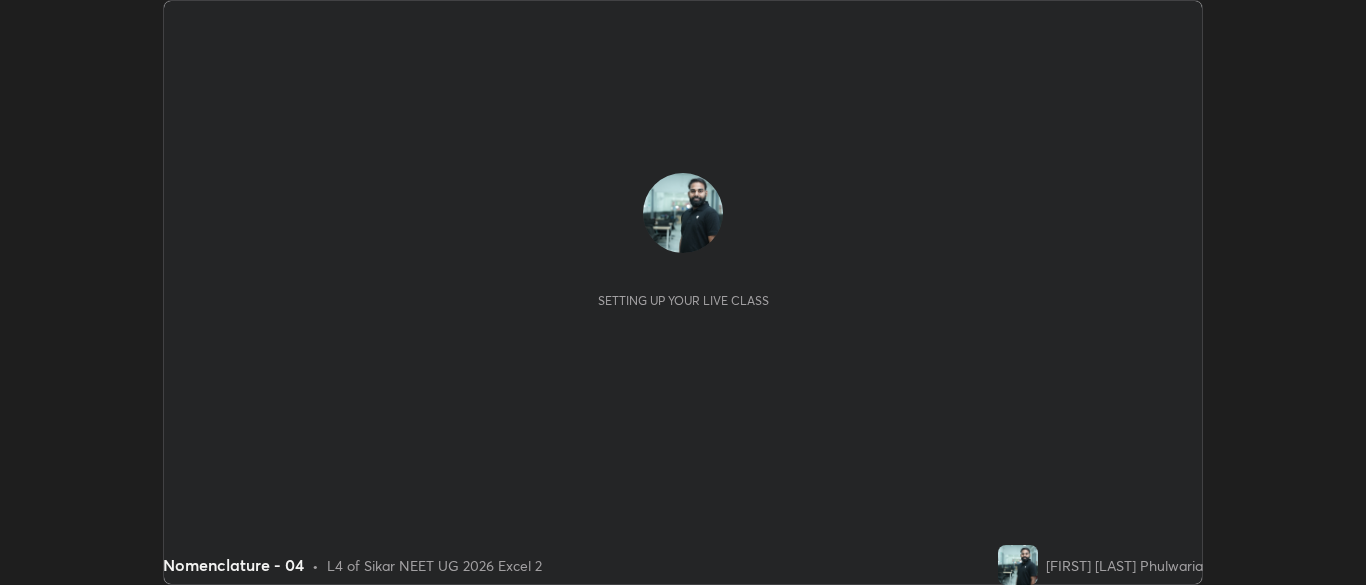 scroll, scrollTop: 0, scrollLeft: 0, axis: both 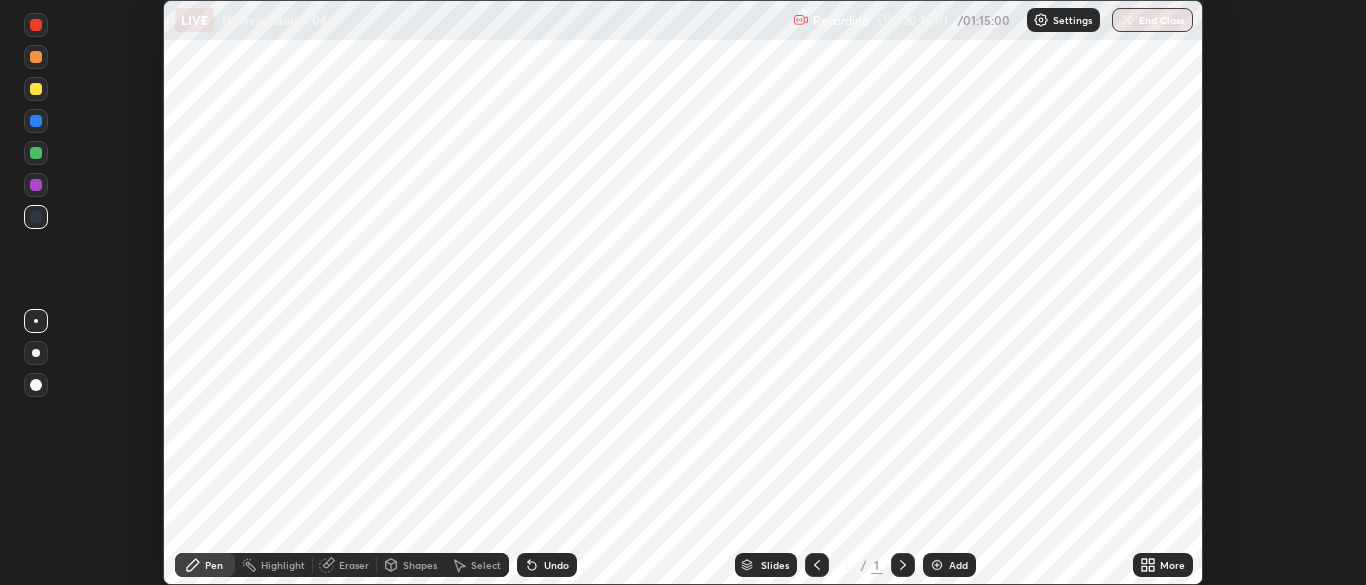 click on "Setting up your live class" at bounding box center [683, 292] 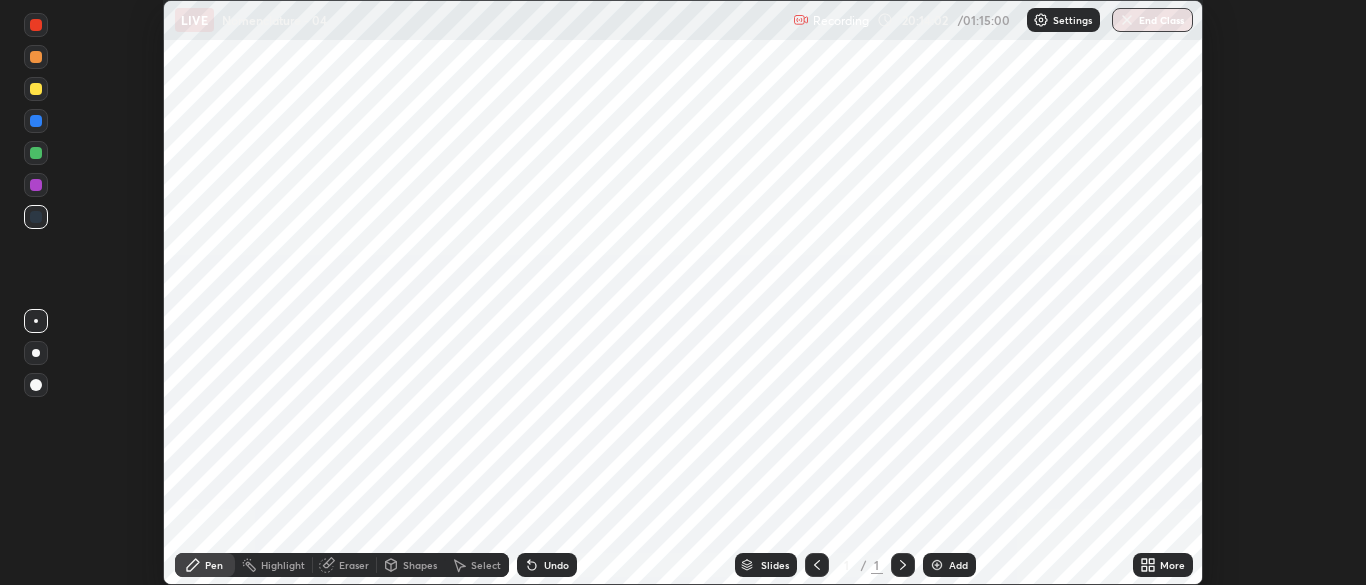 click on "Setting up your live class" at bounding box center [683, 292] 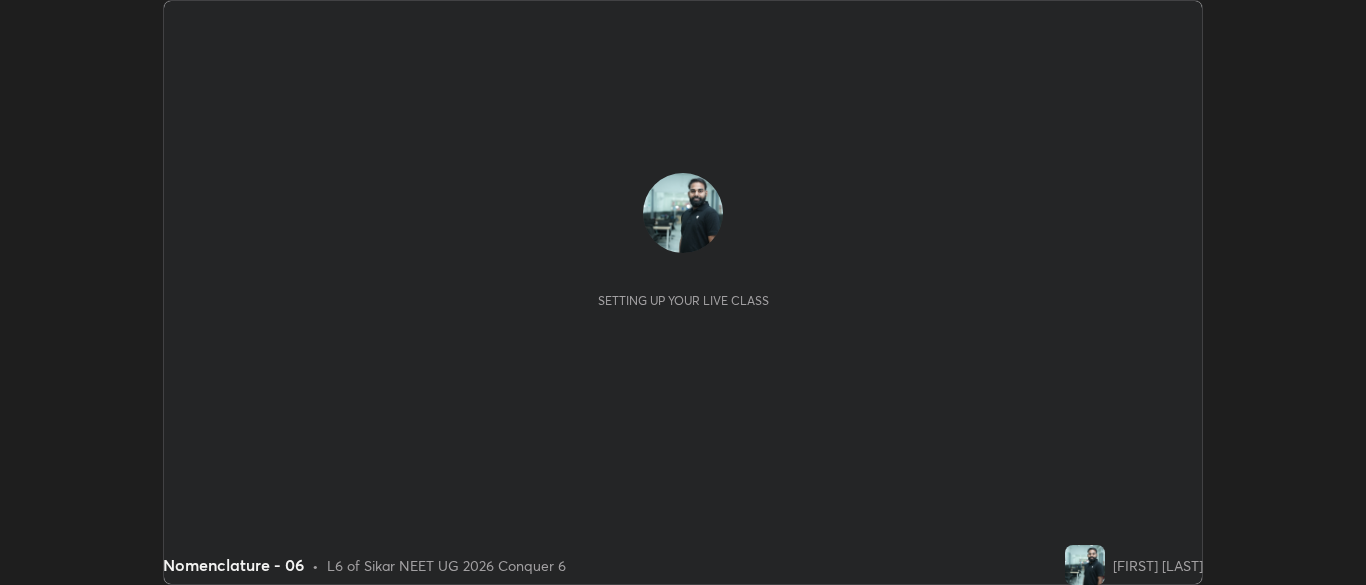 scroll, scrollTop: 0, scrollLeft: 0, axis: both 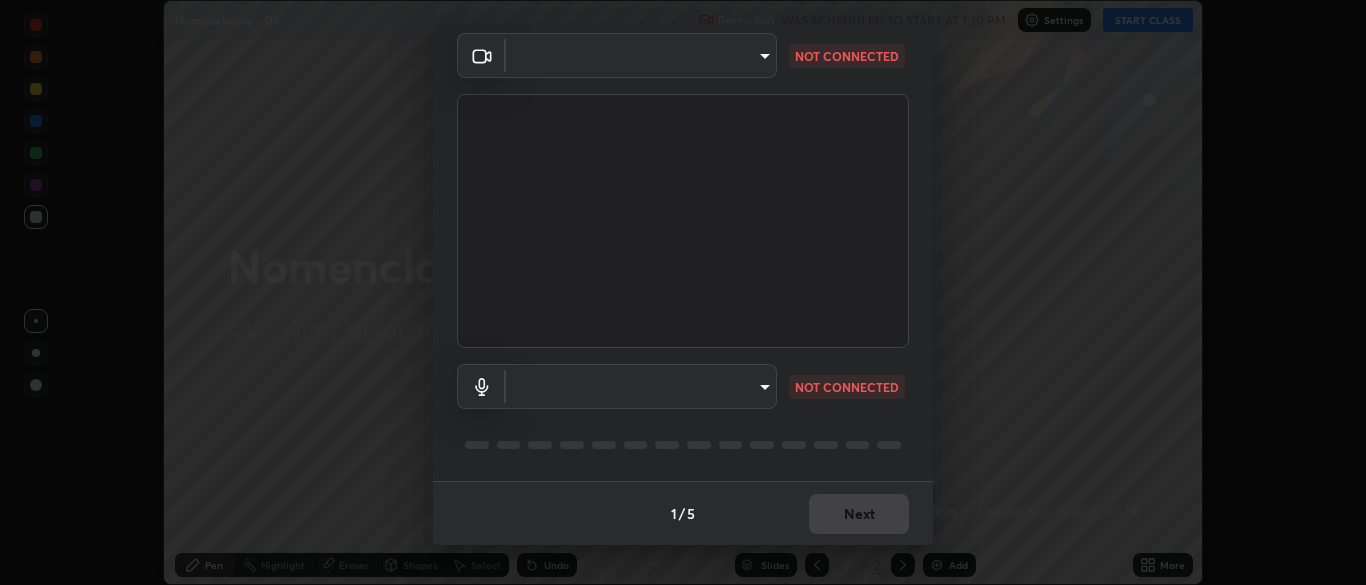 type on "b791b7b68259ed6791782f743a921bf85dec24d2091dc9c34e62ee805cb5c8b3" 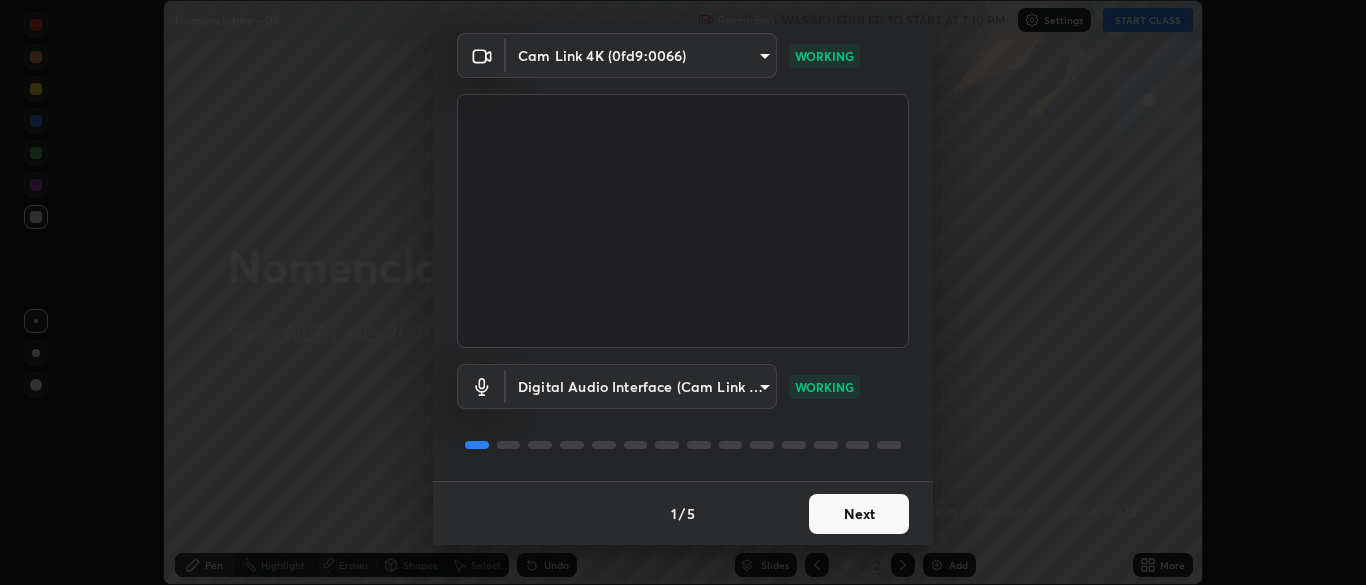 click on "Next" at bounding box center (859, 514) 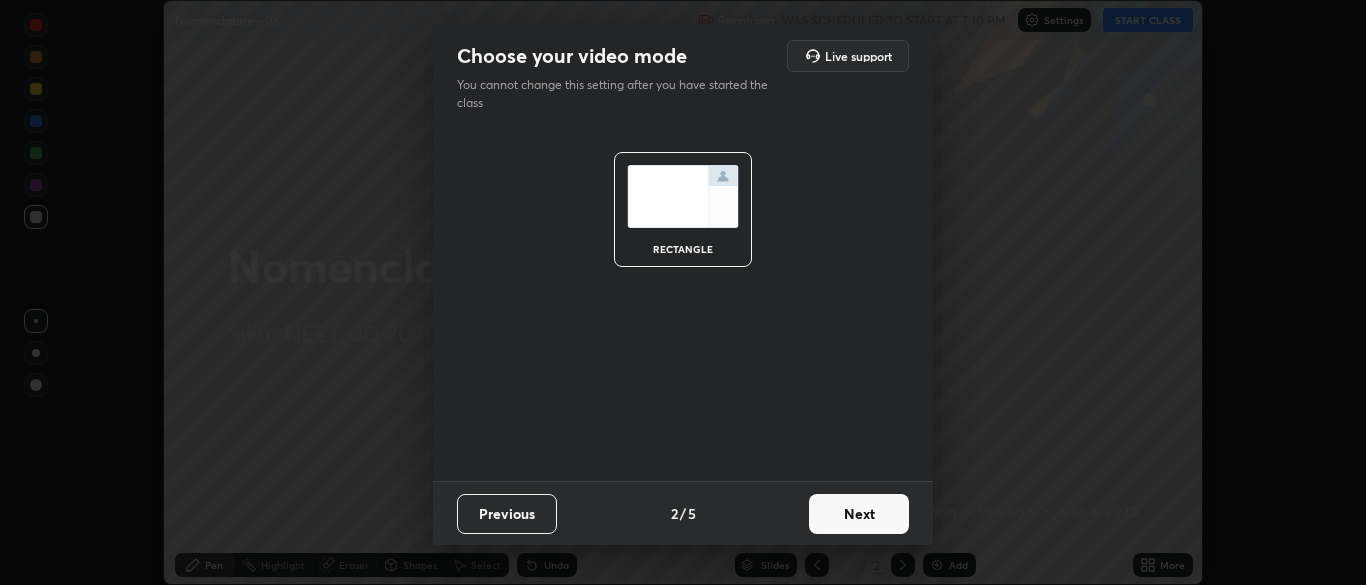 click on "Next" at bounding box center (859, 514) 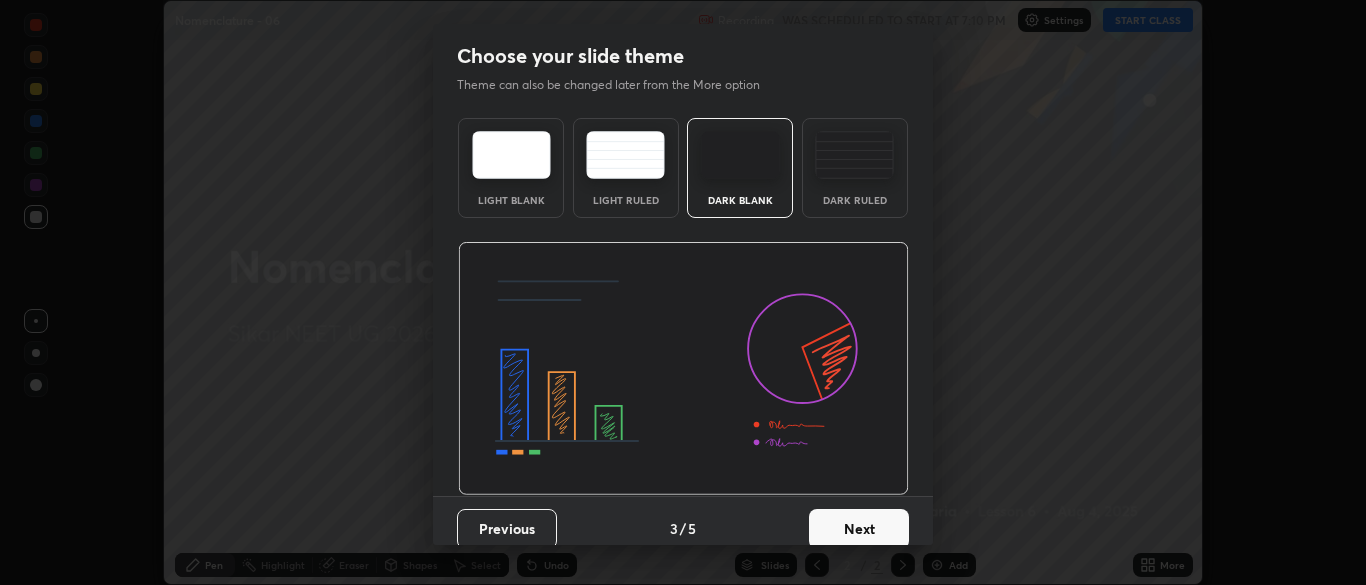click on "Next" at bounding box center (859, 529) 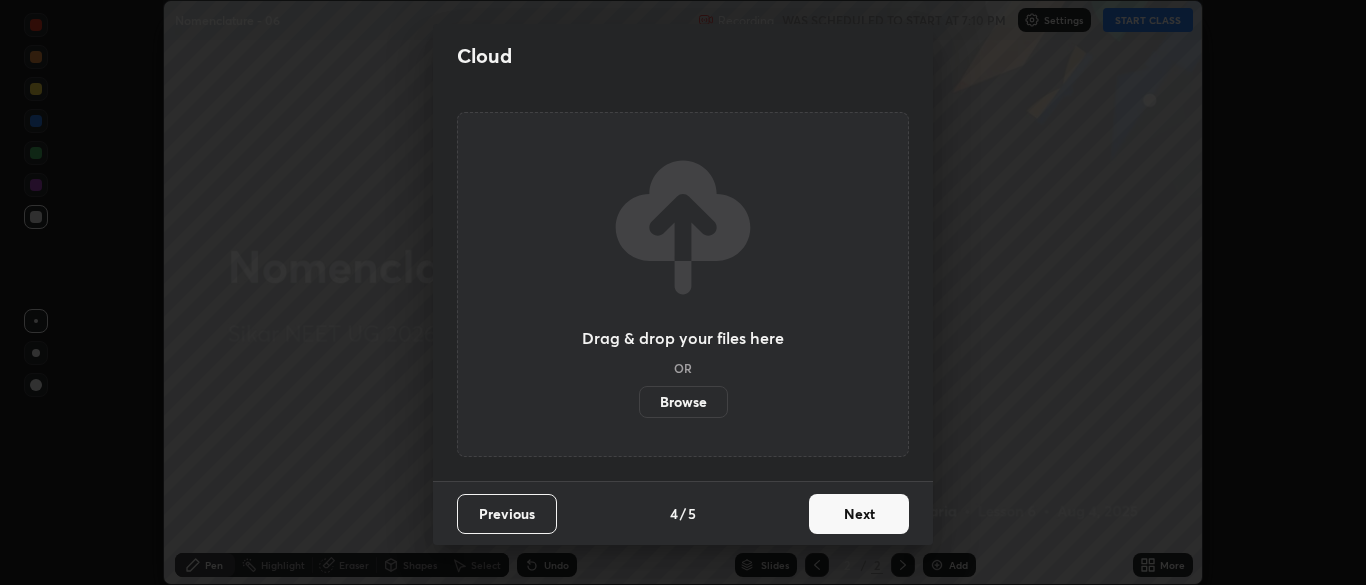 click on "Next" at bounding box center [859, 514] 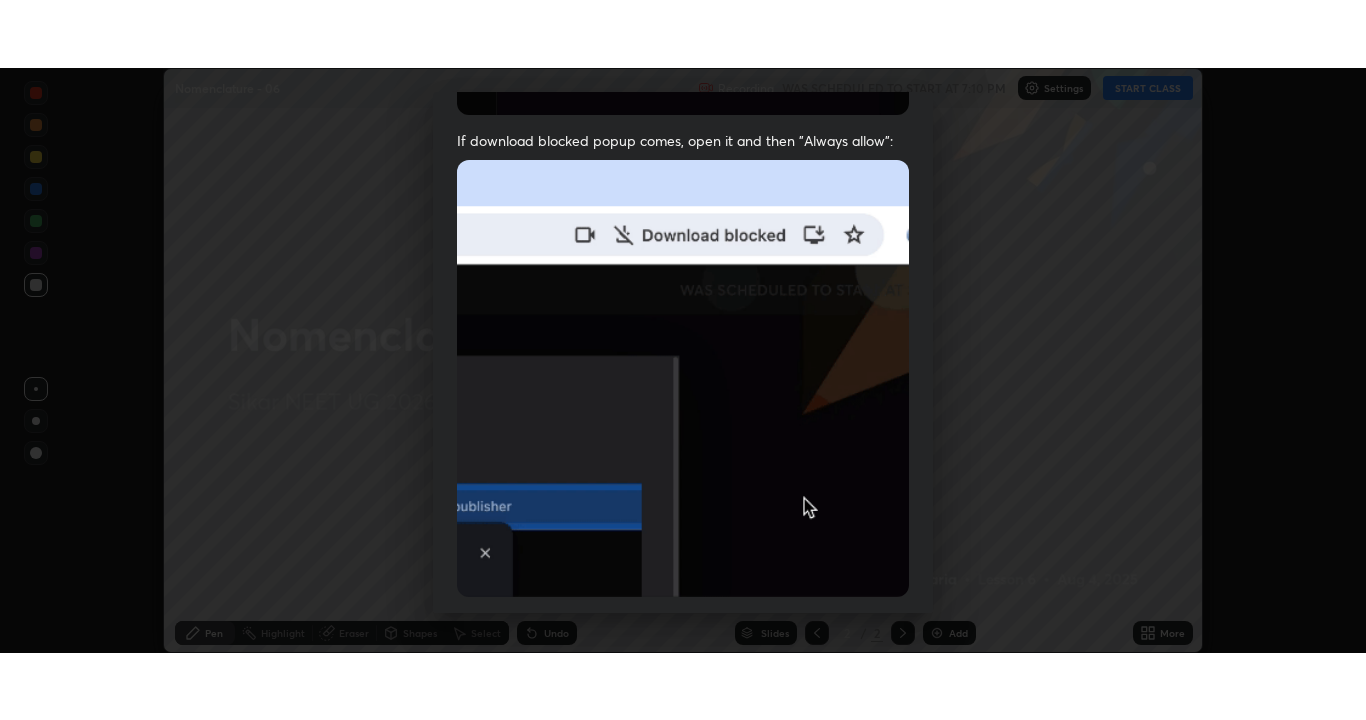 scroll, scrollTop: 479, scrollLeft: 0, axis: vertical 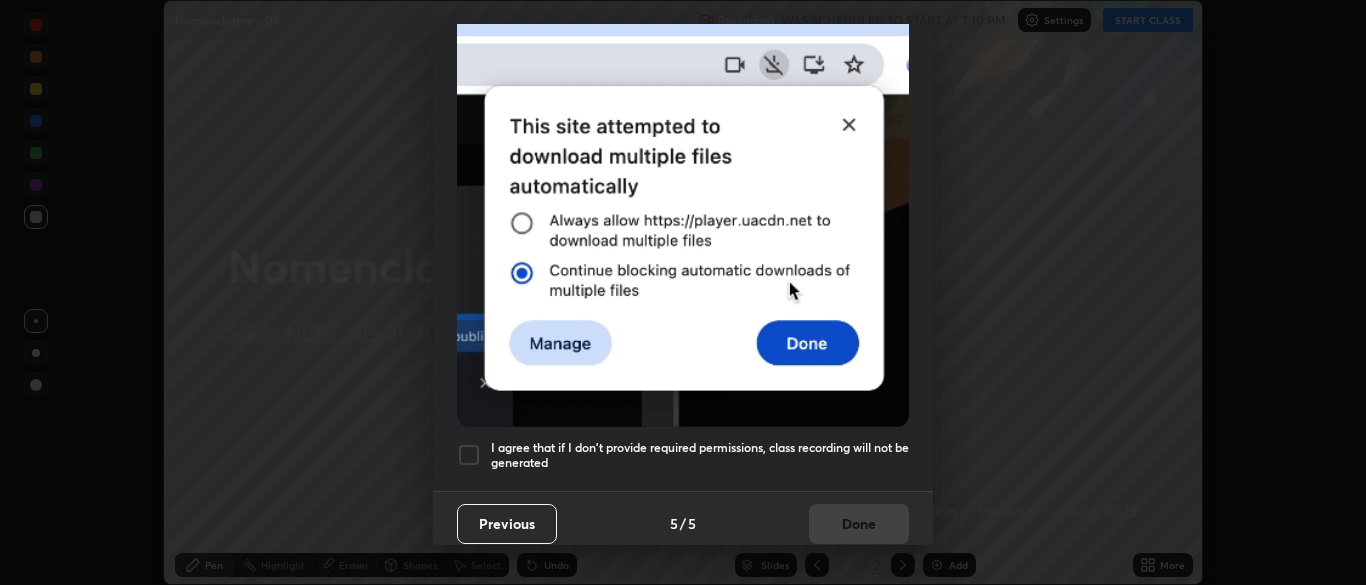 click on "I agree that if I don't provide required permissions, class recording will not be generated" at bounding box center [700, 455] 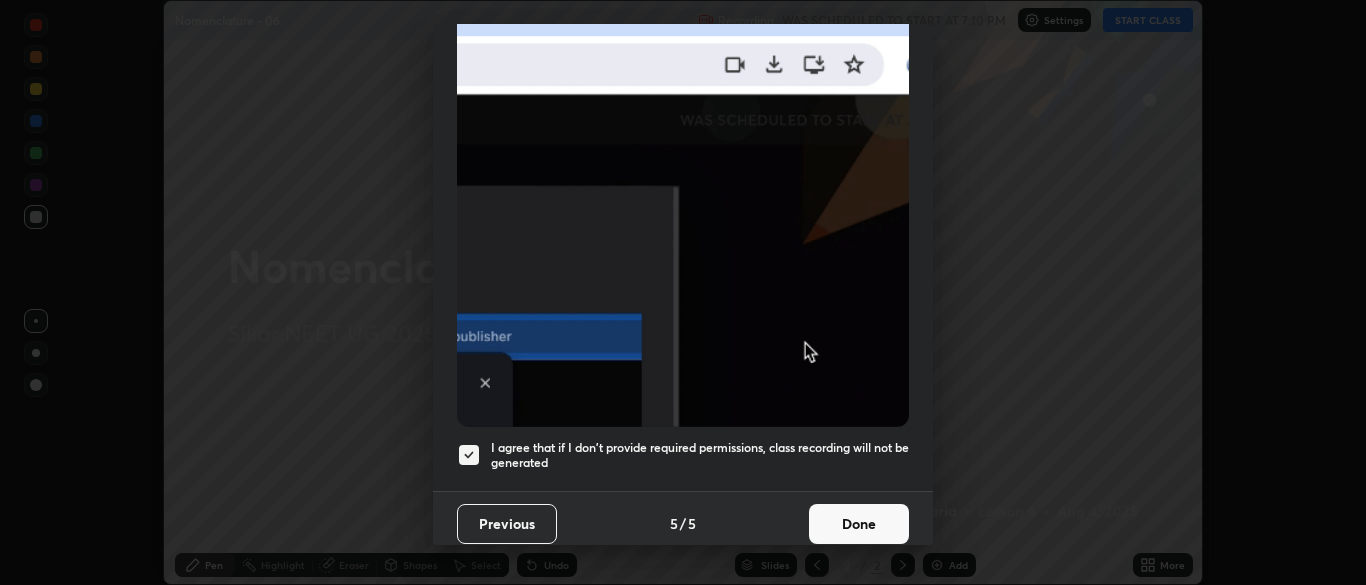 click on "Done" at bounding box center [859, 524] 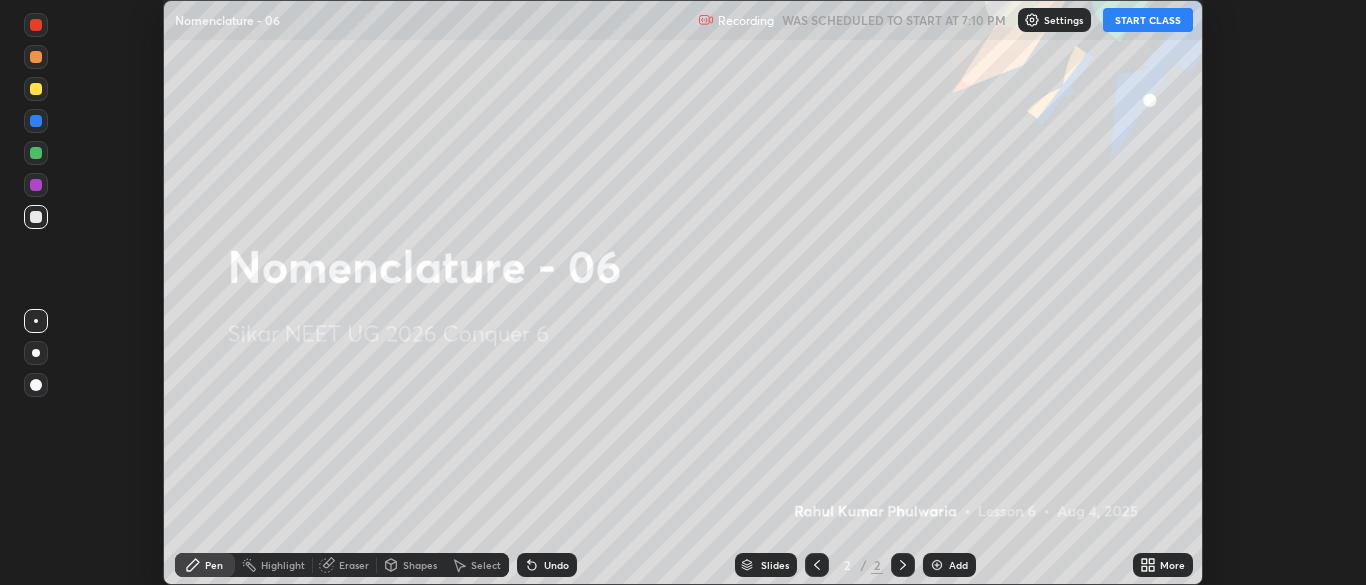 click 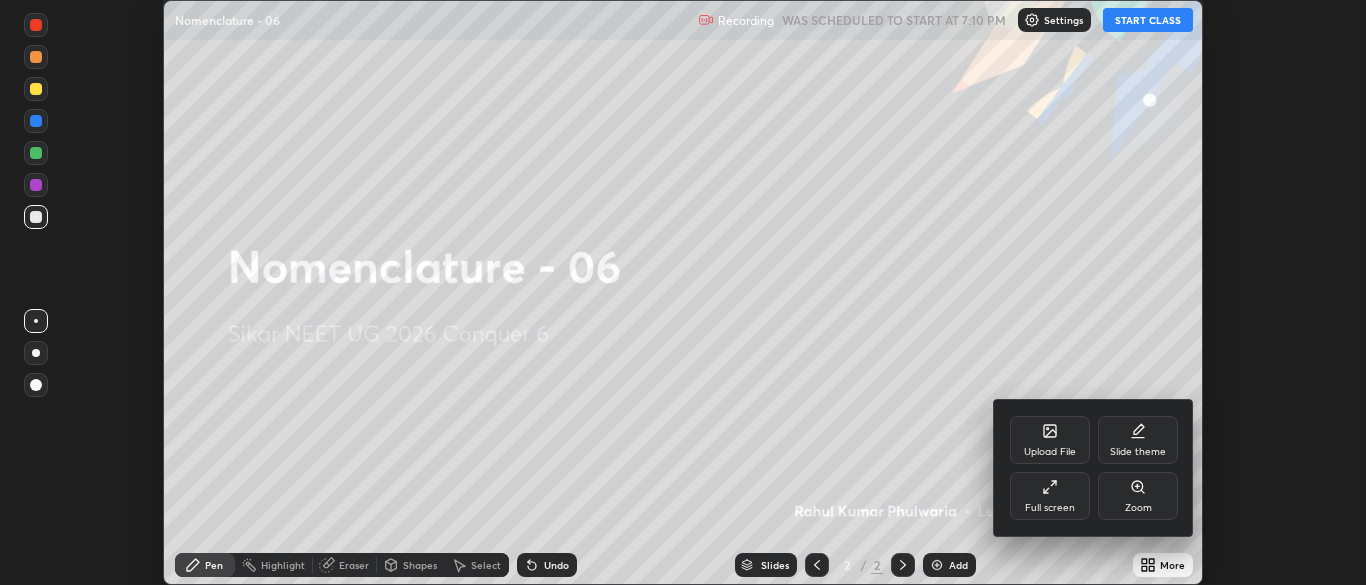 click 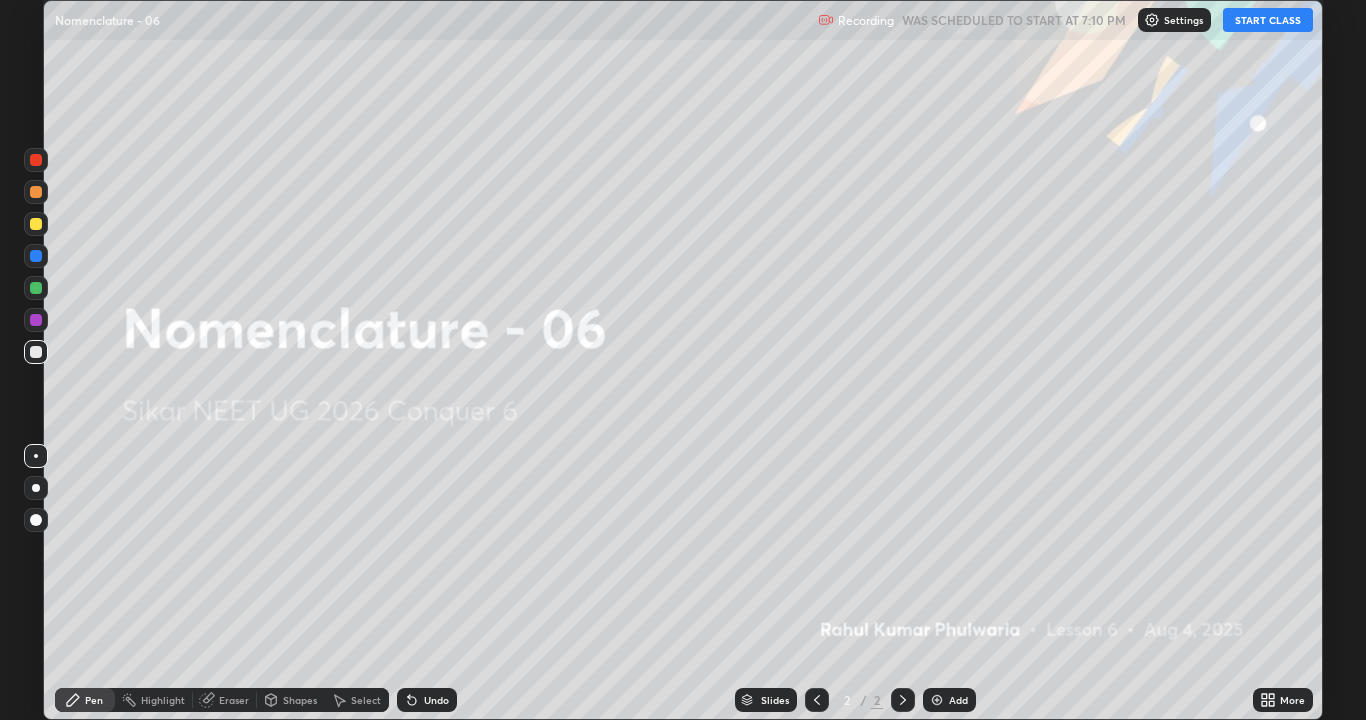 scroll, scrollTop: 99280, scrollLeft: 98634, axis: both 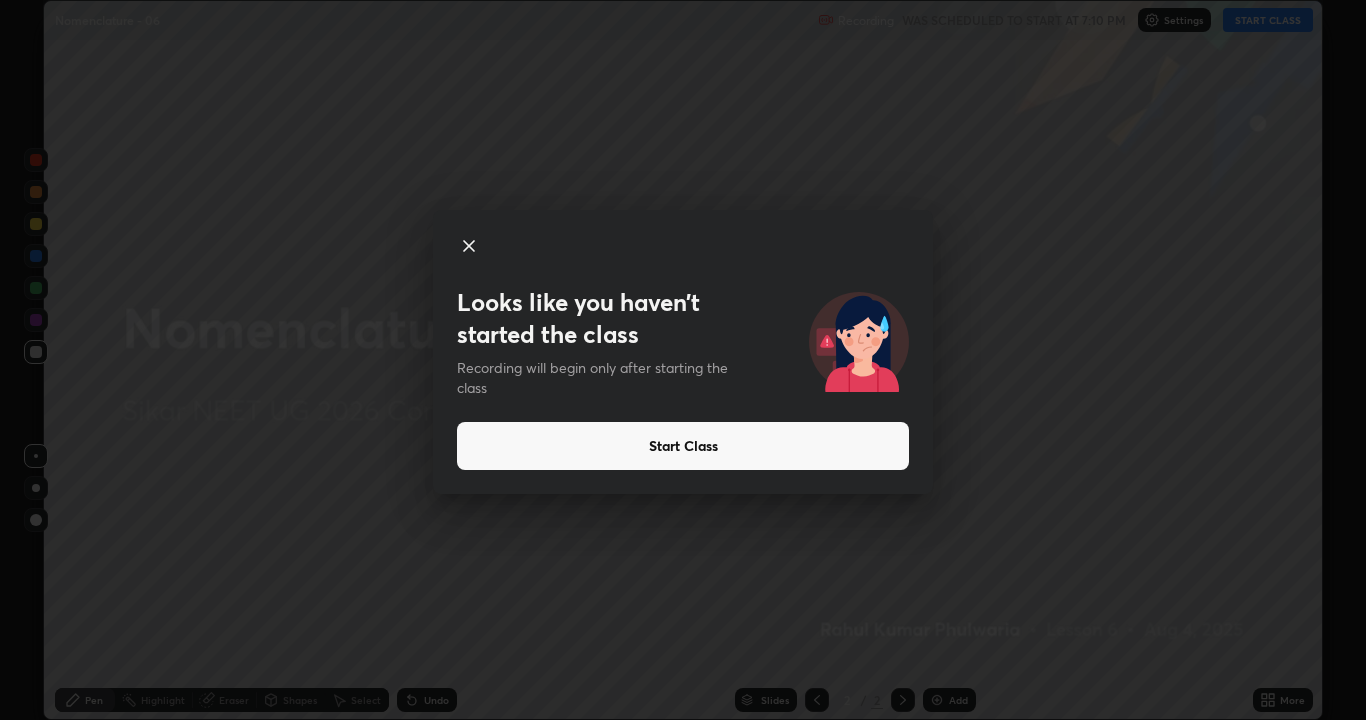 click on "Start Class" at bounding box center [683, 446] 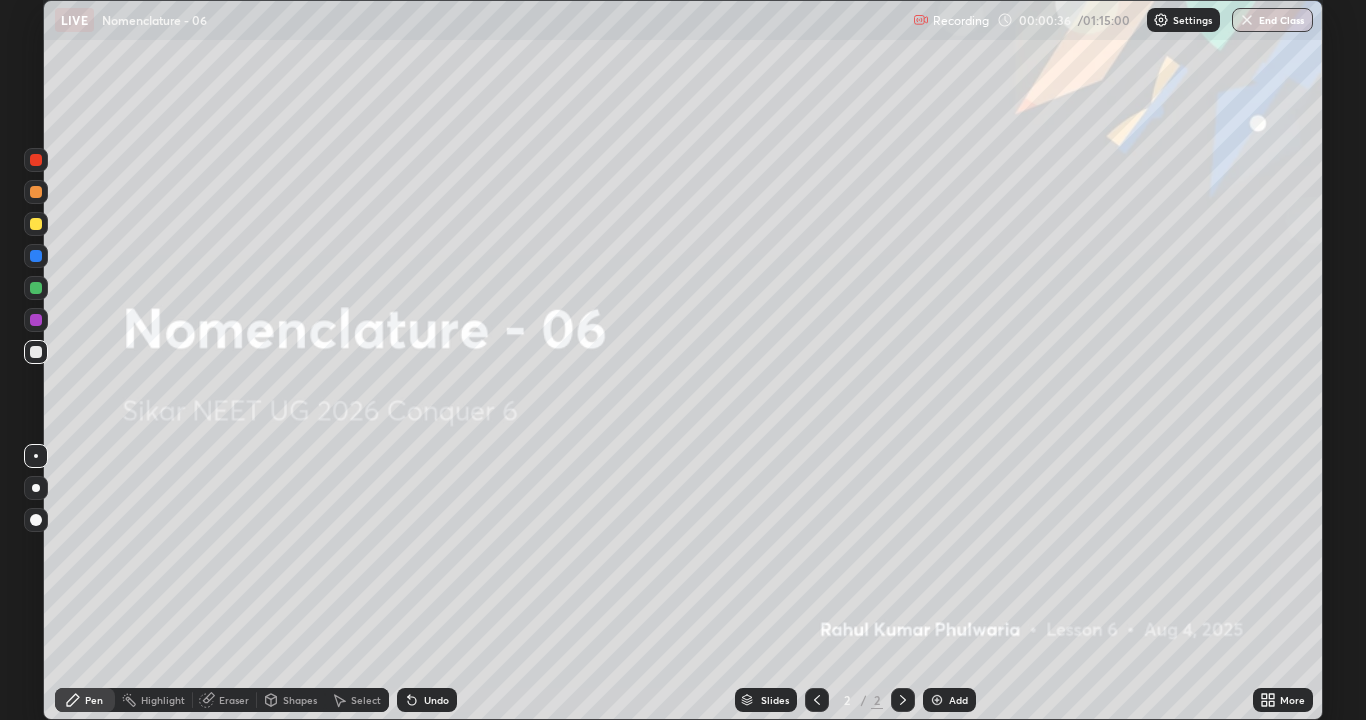 click at bounding box center (937, 700) 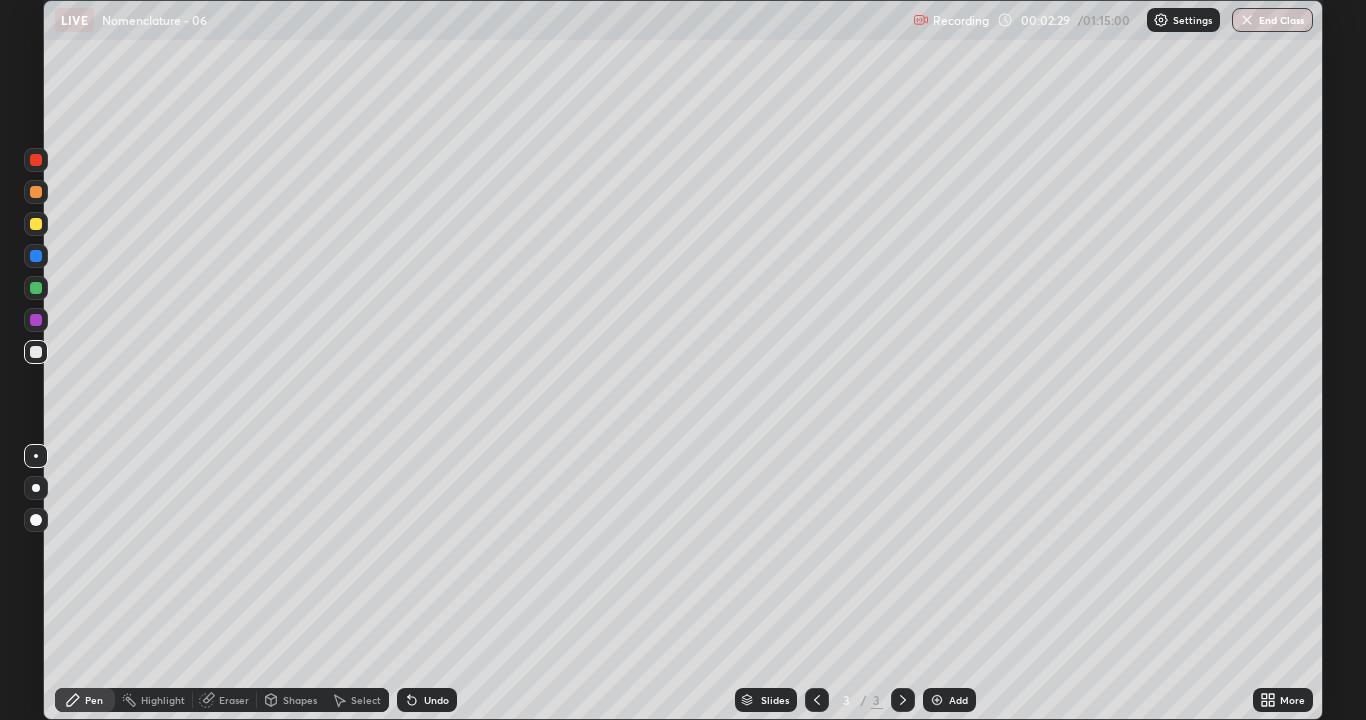 click at bounding box center [36, 160] 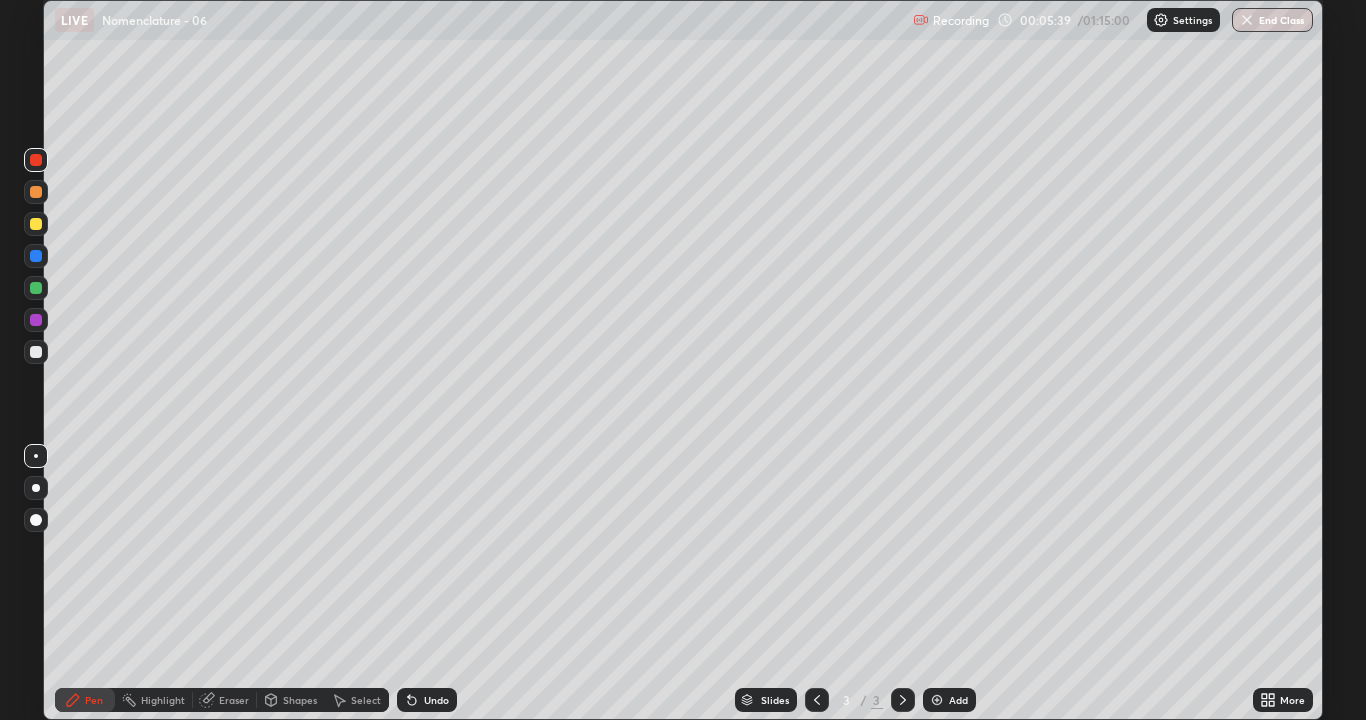 click on "Eraser" at bounding box center [234, 700] 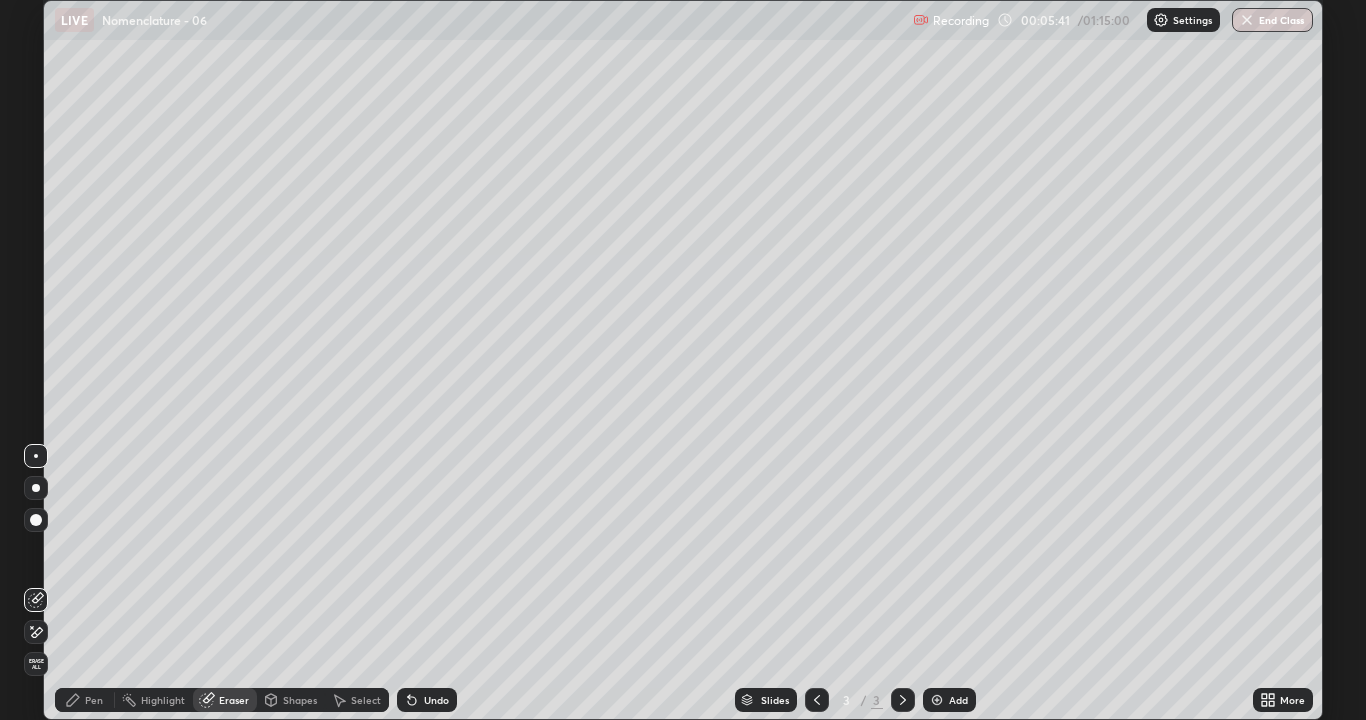 click on "Pen" at bounding box center (94, 700) 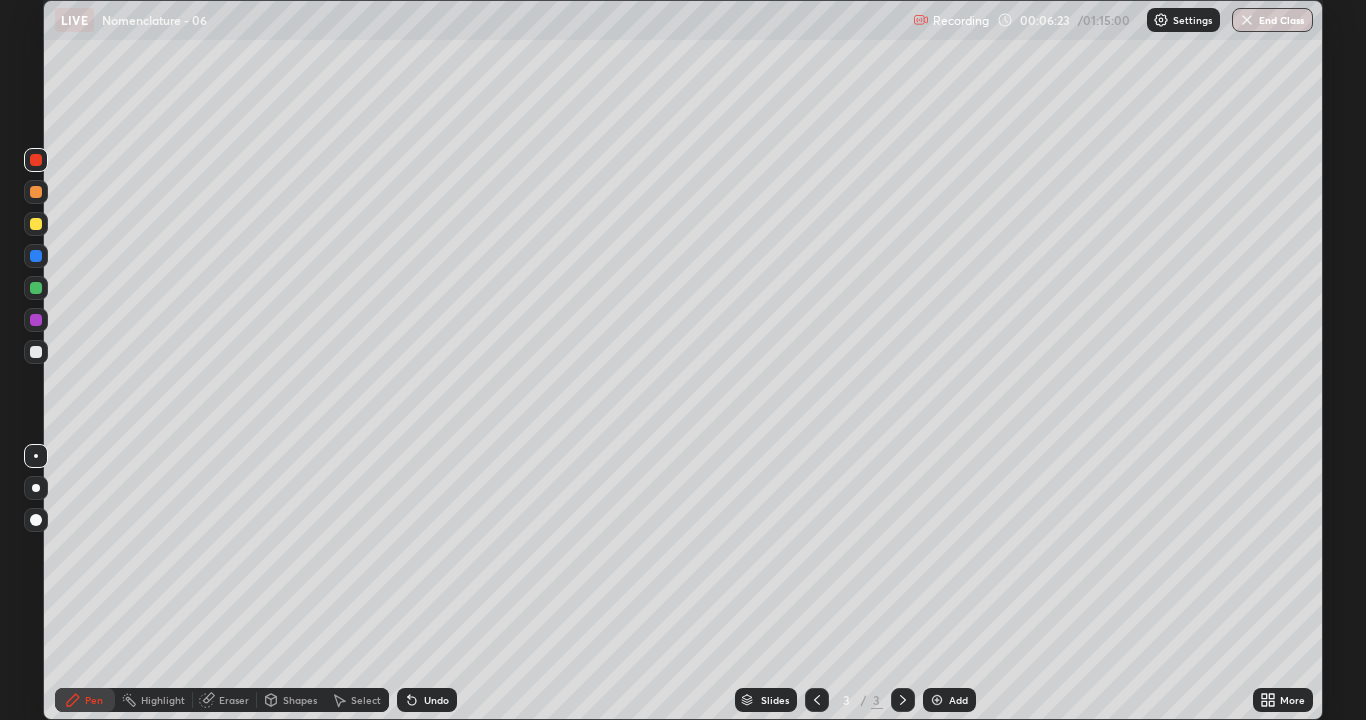 click on "Eraser" at bounding box center (234, 700) 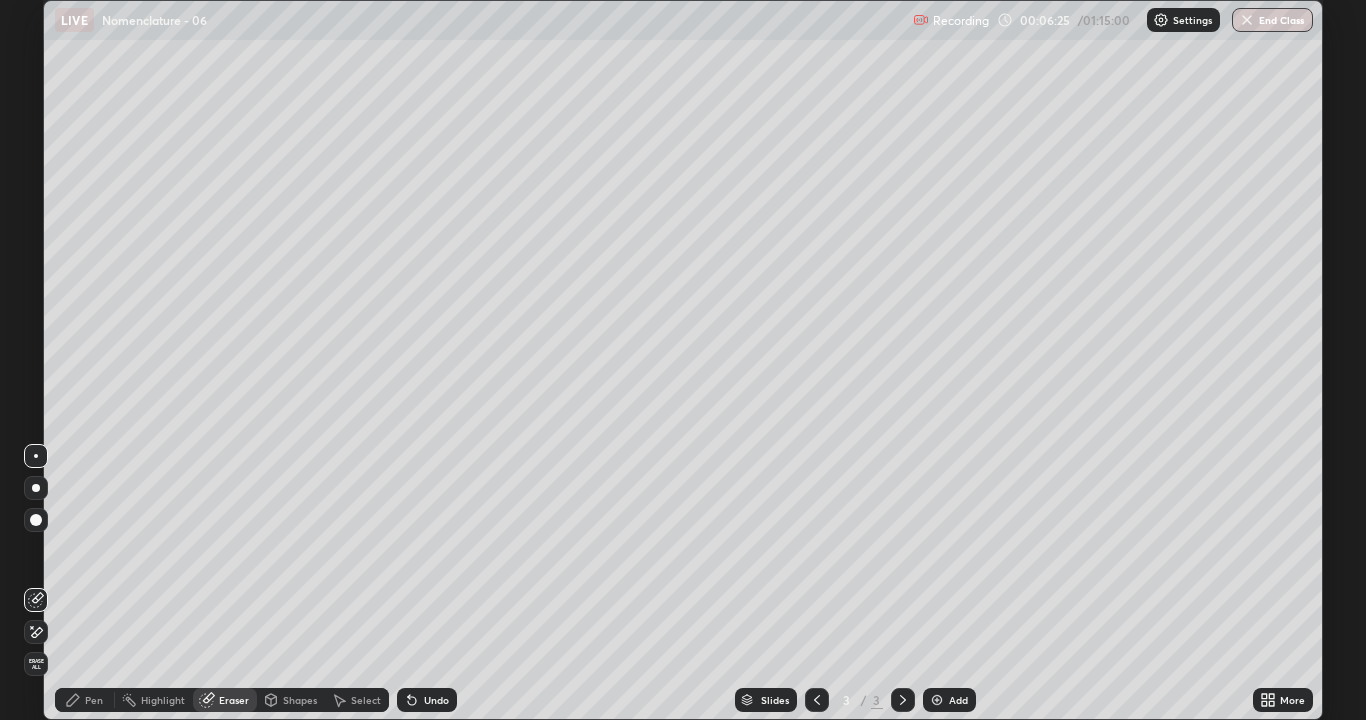 click on "Pen" at bounding box center (94, 700) 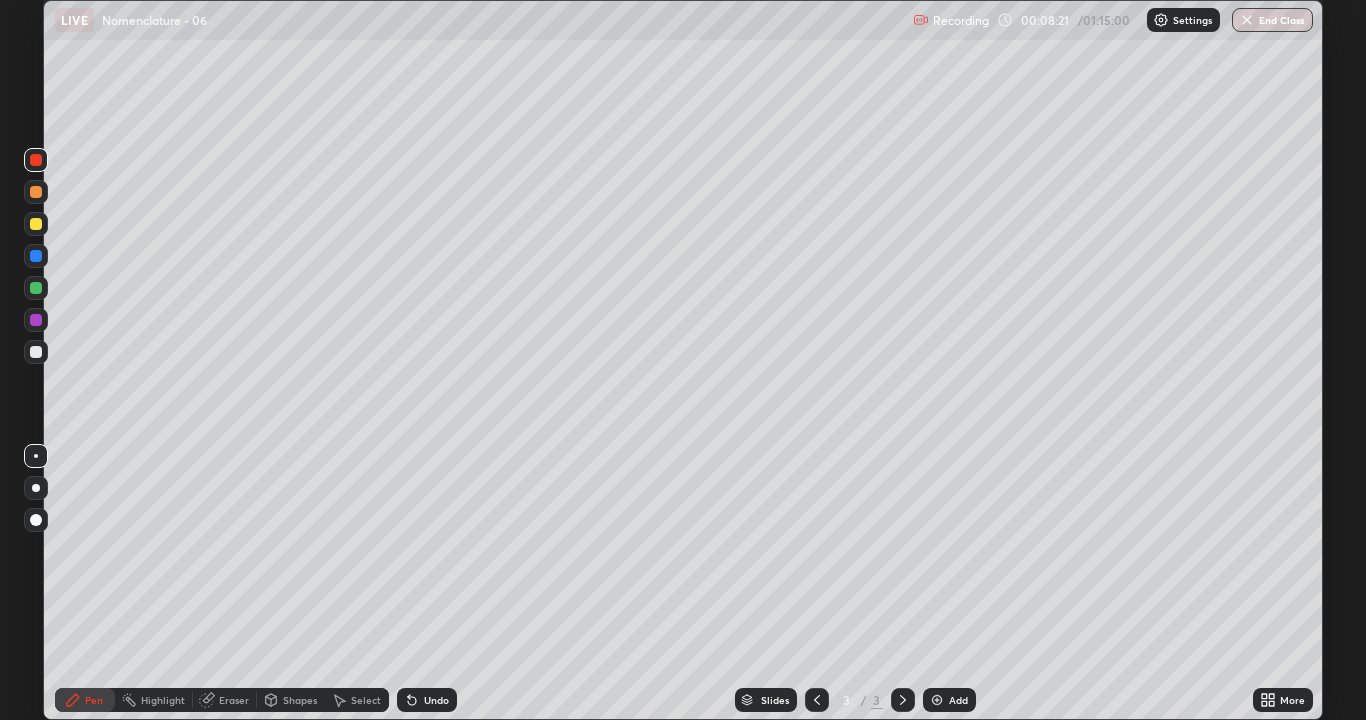 click at bounding box center (36, 288) 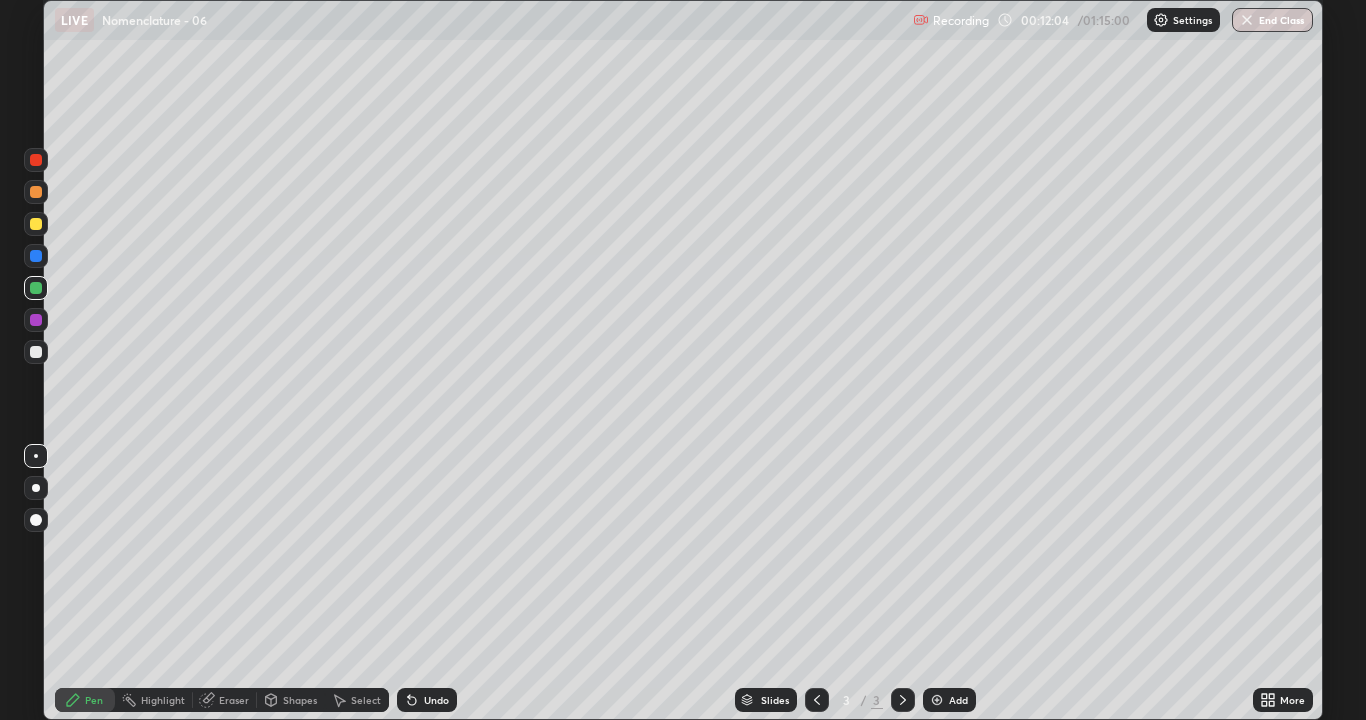click at bounding box center (36, 352) 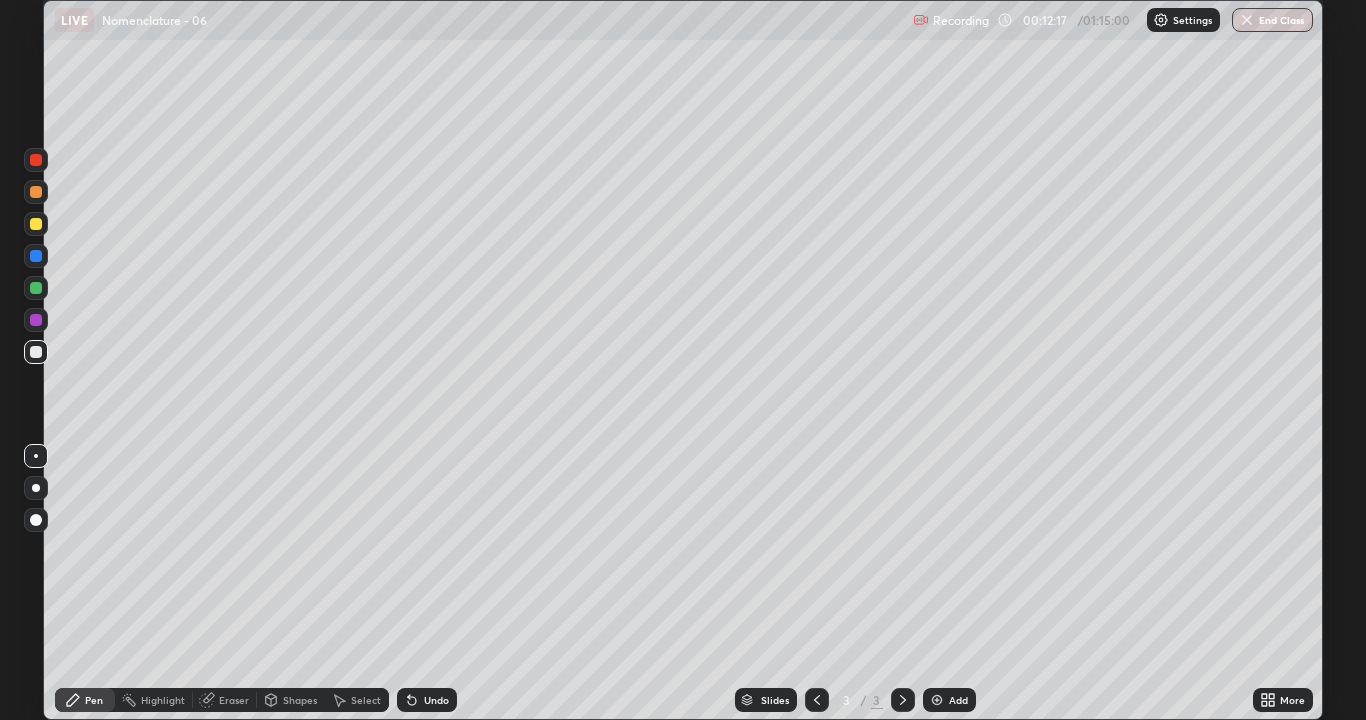 click at bounding box center [36, 160] 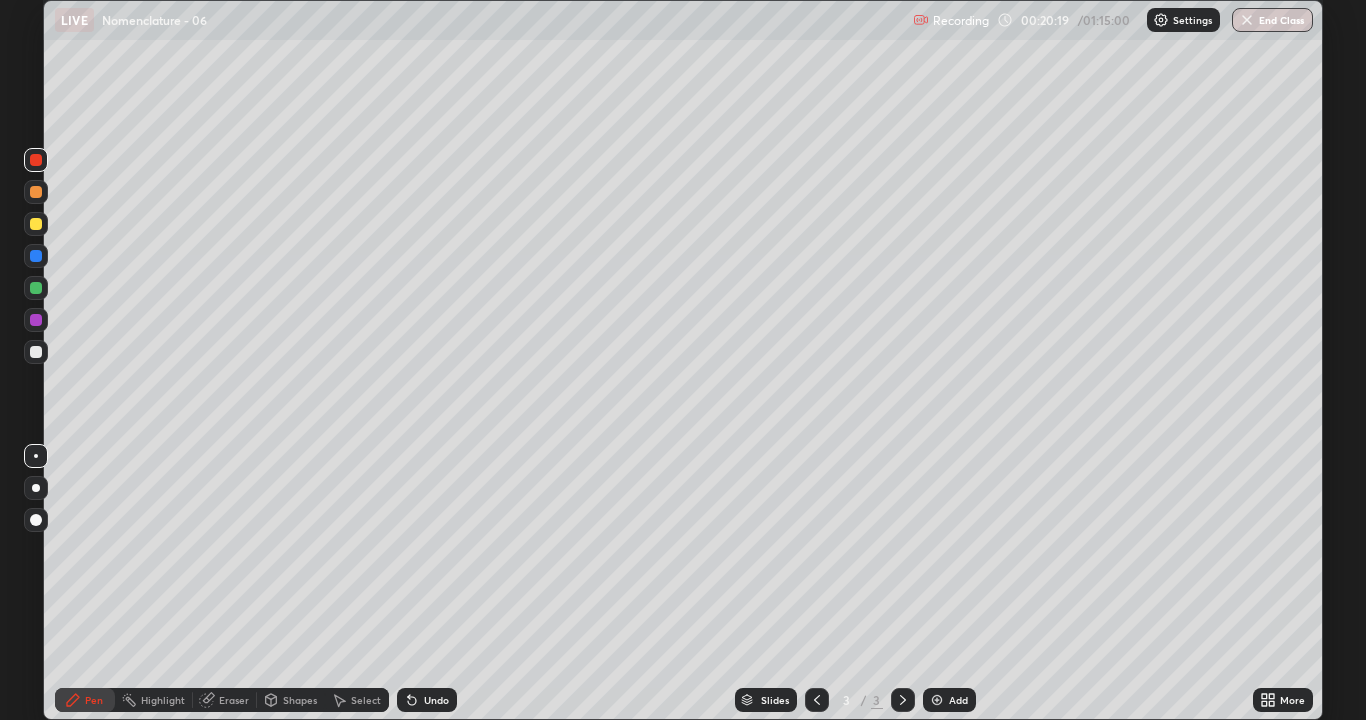 click on "Add" at bounding box center [958, 700] 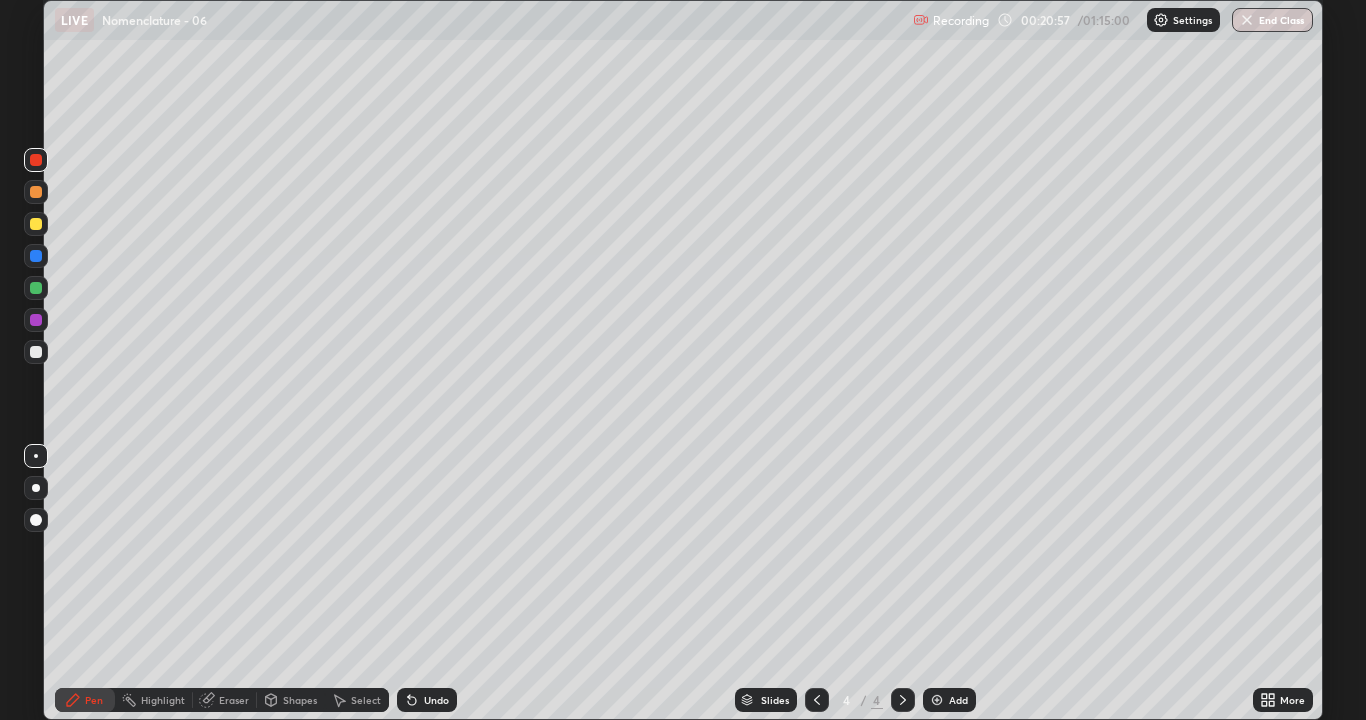 click at bounding box center [36, 352] 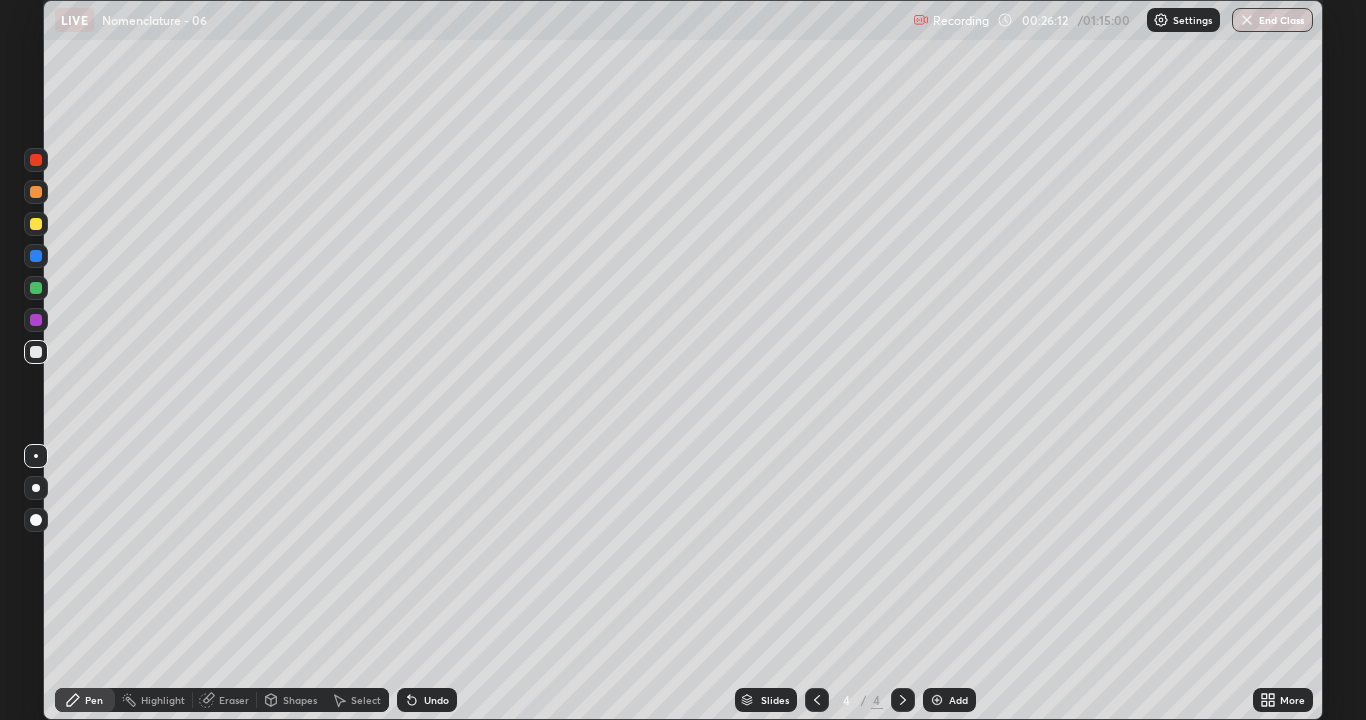 click at bounding box center (937, 700) 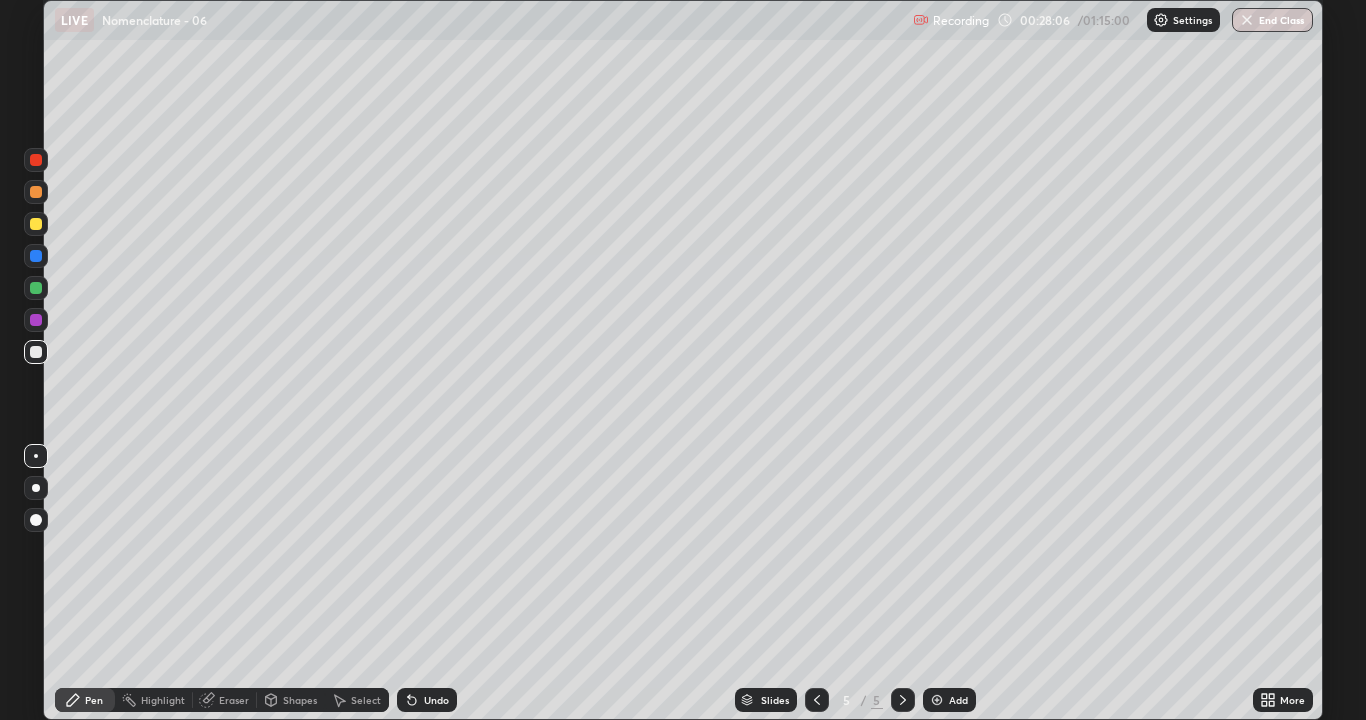 click on "Eraser" at bounding box center (234, 700) 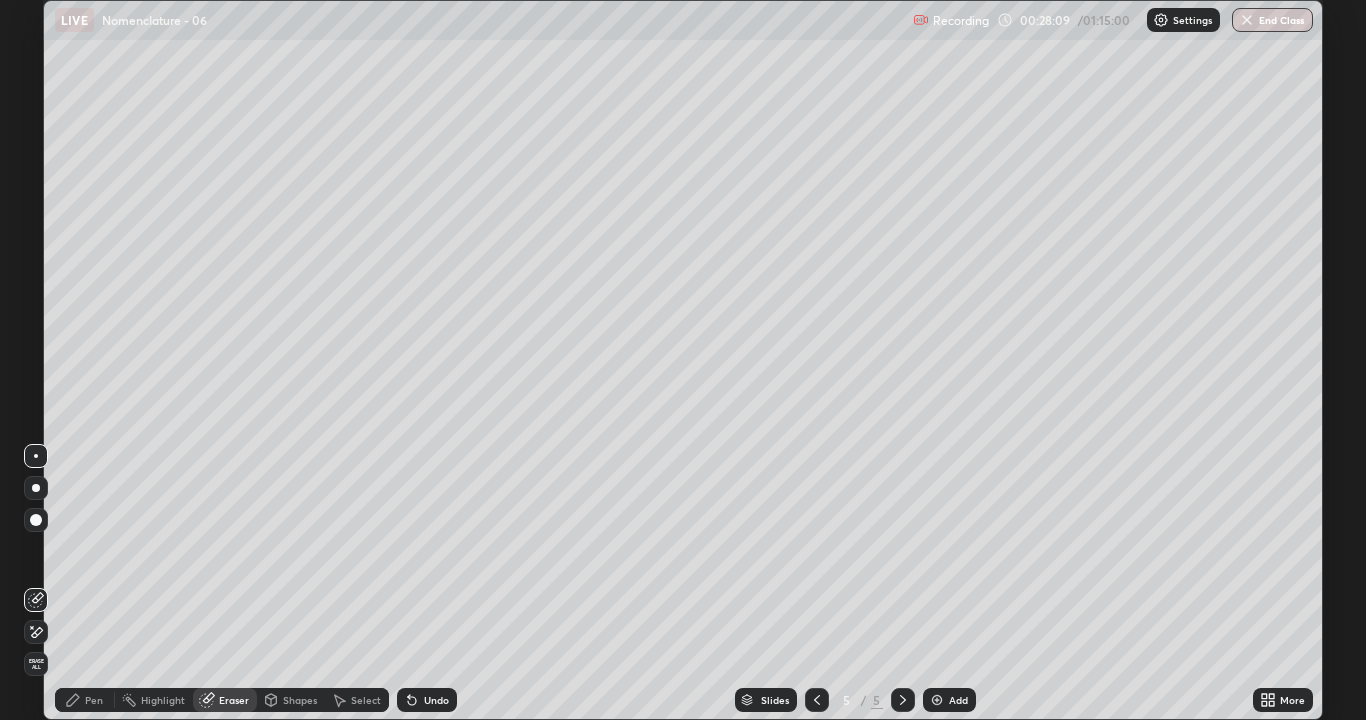click on "Pen" at bounding box center (85, 700) 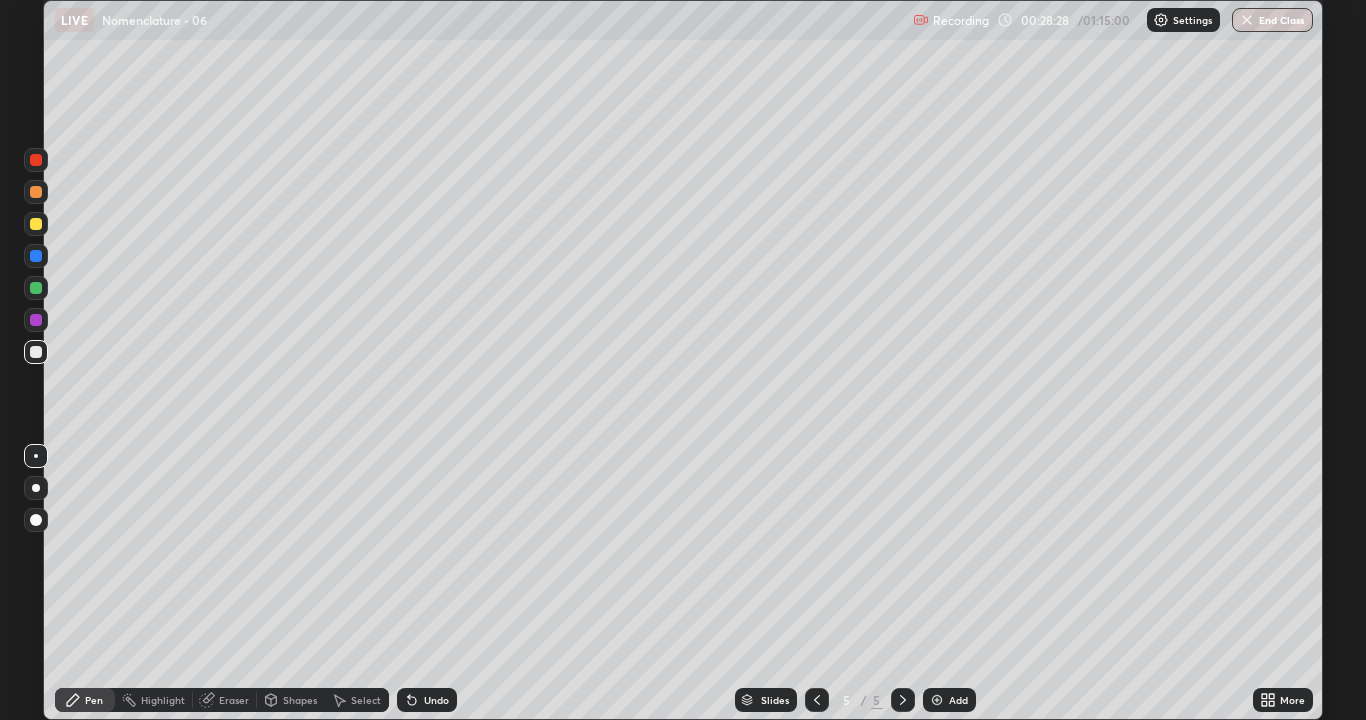 click at bounding box center [36, 160] 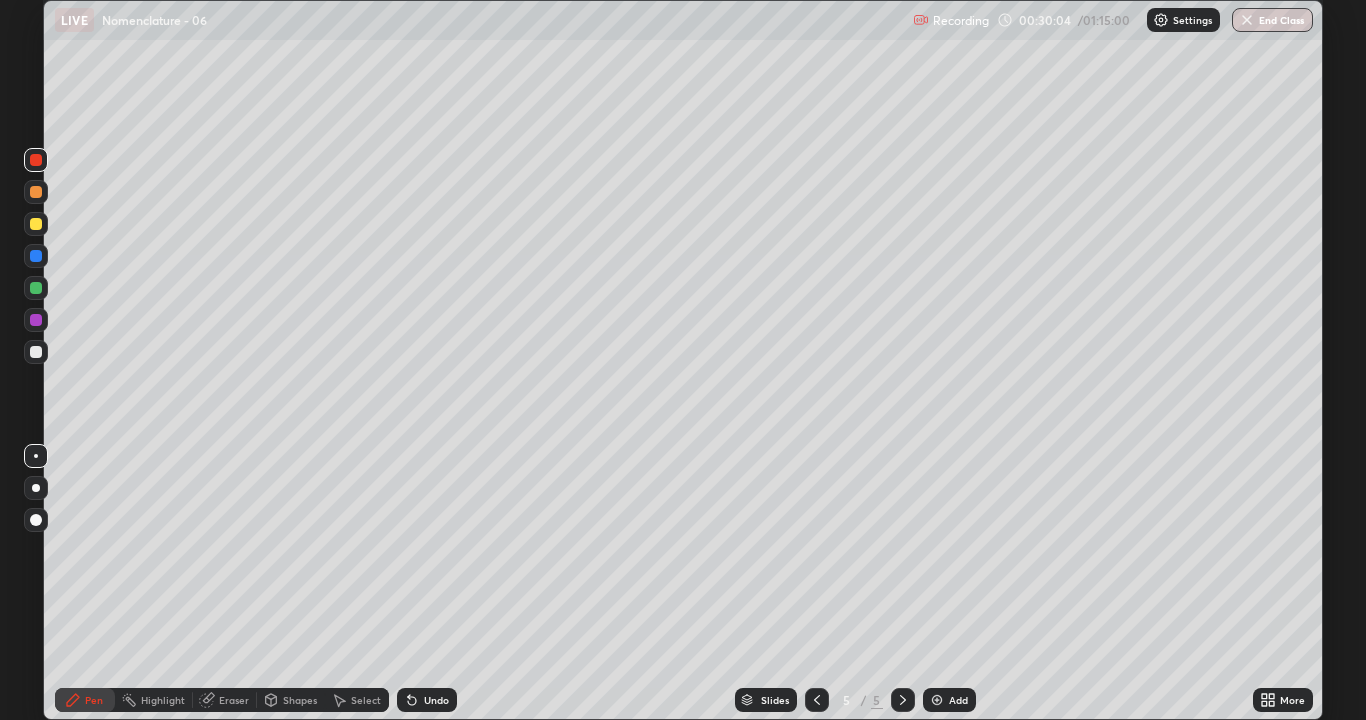 click 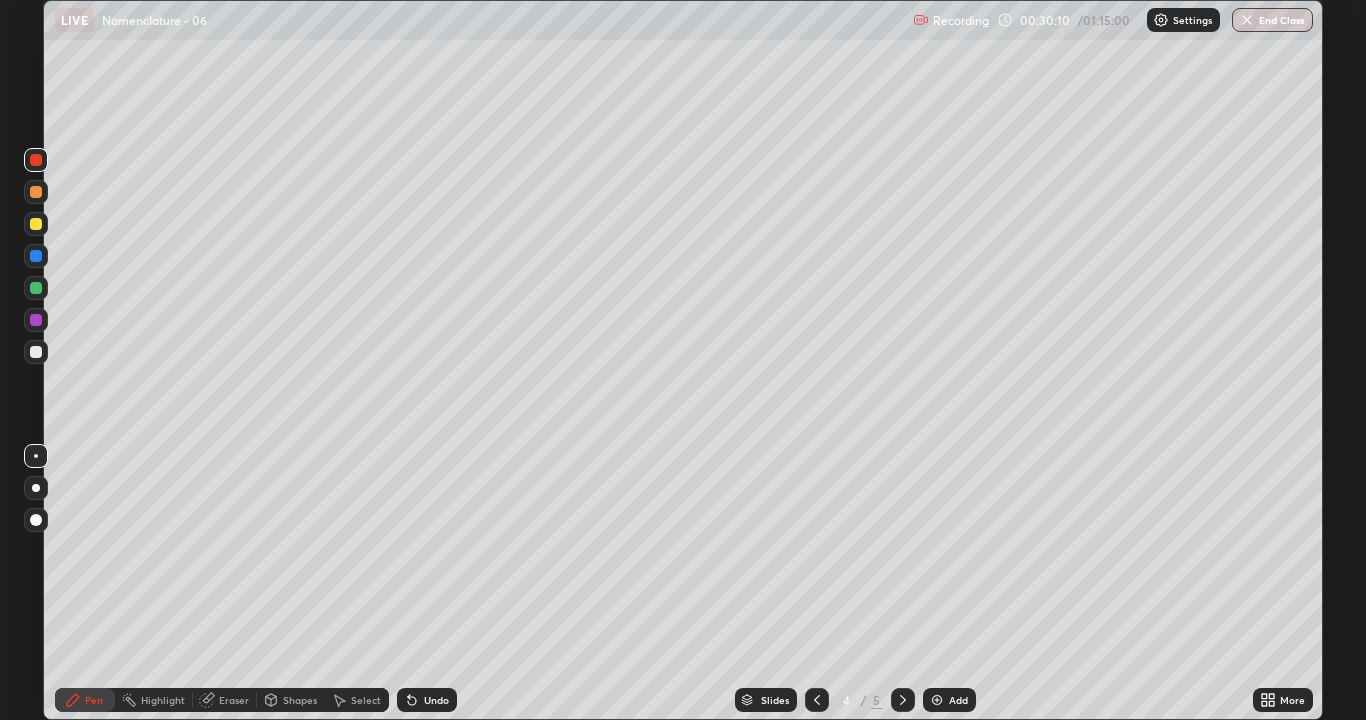 click at bounding box center (903, 700) 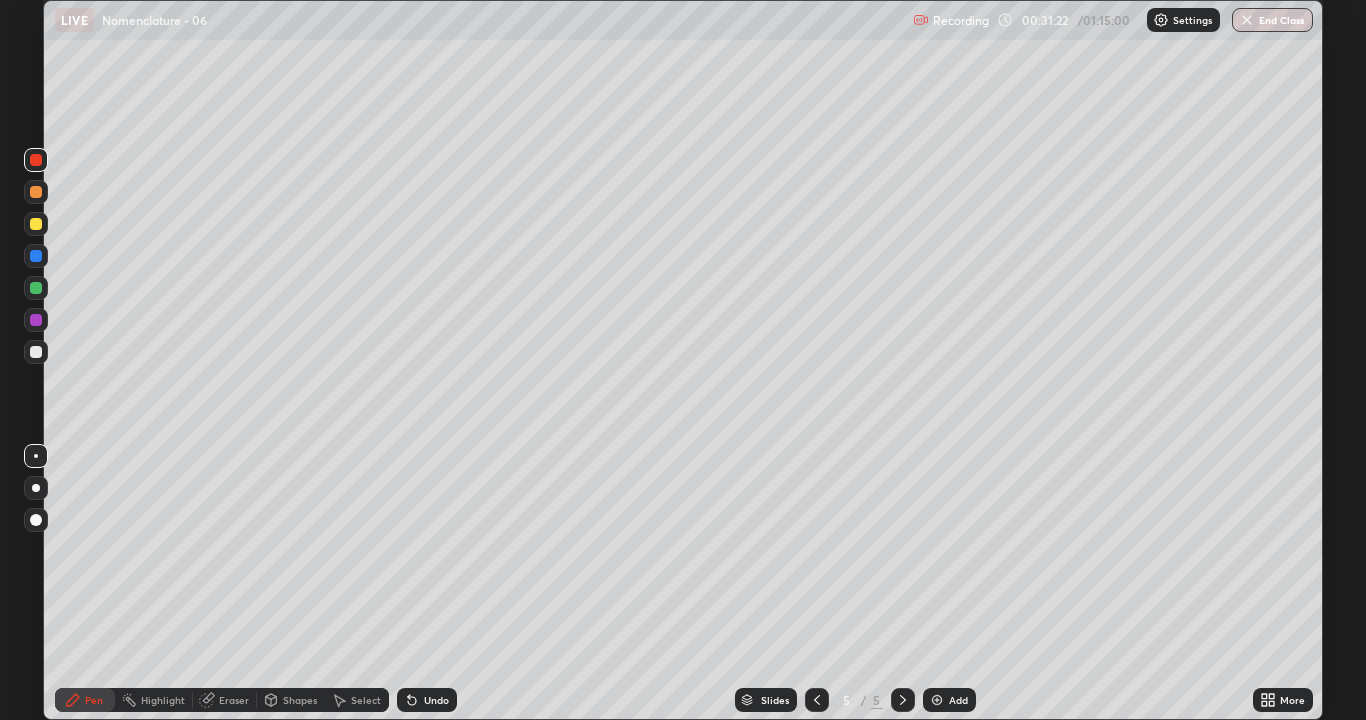 click at bounding box center [36, 488] 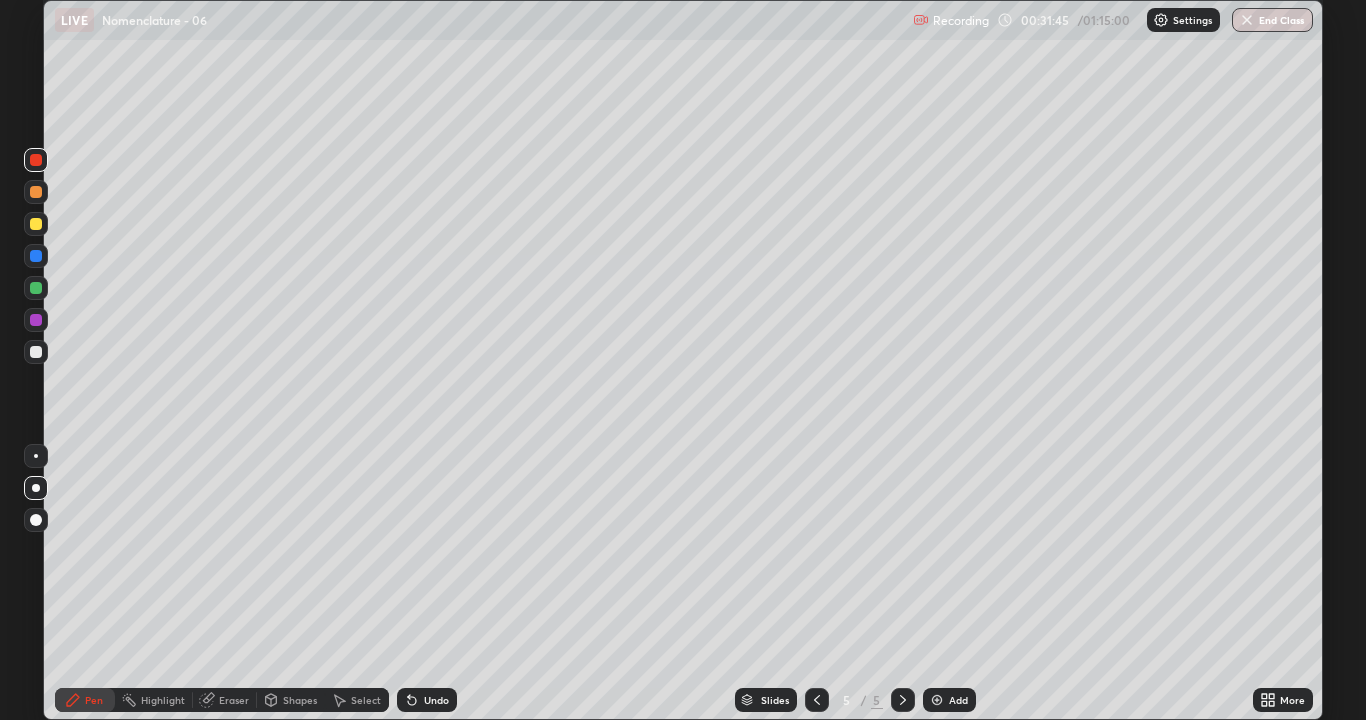 click at bounding box center [36, 456] 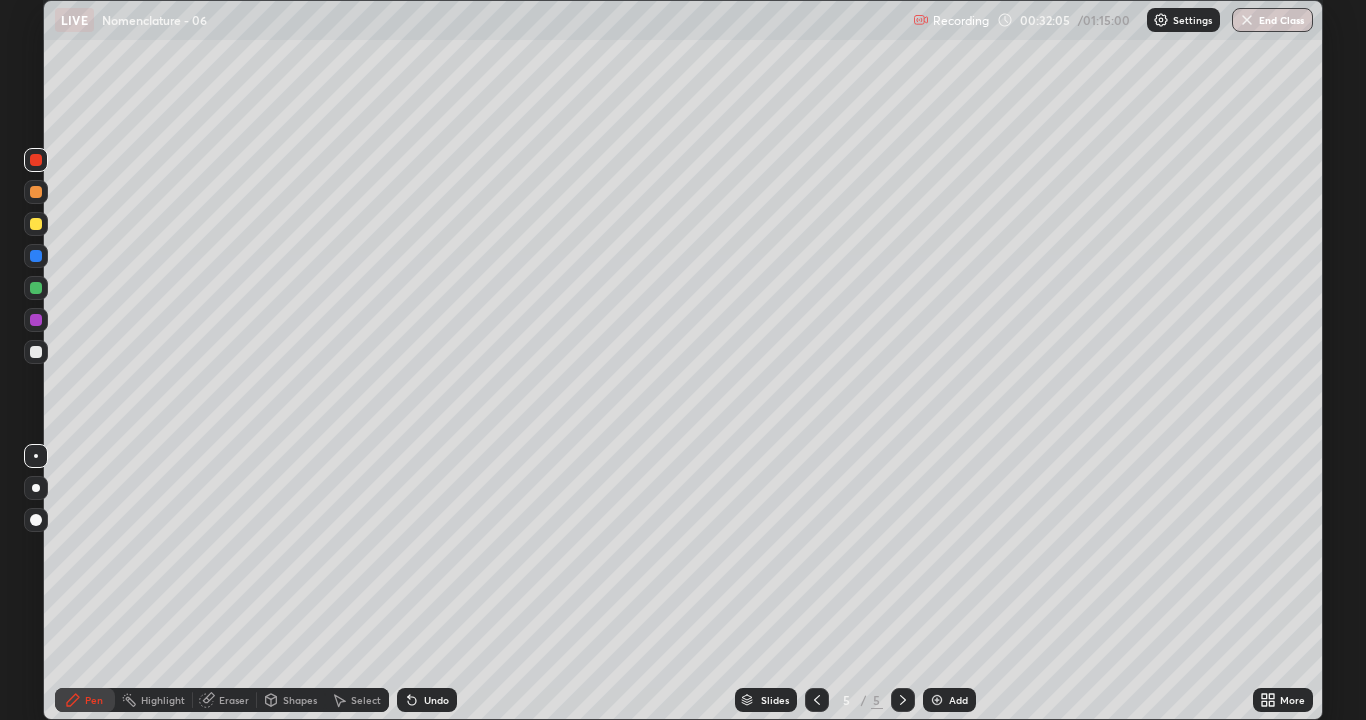 click on "Eraser" at bounding box center [234, 700] 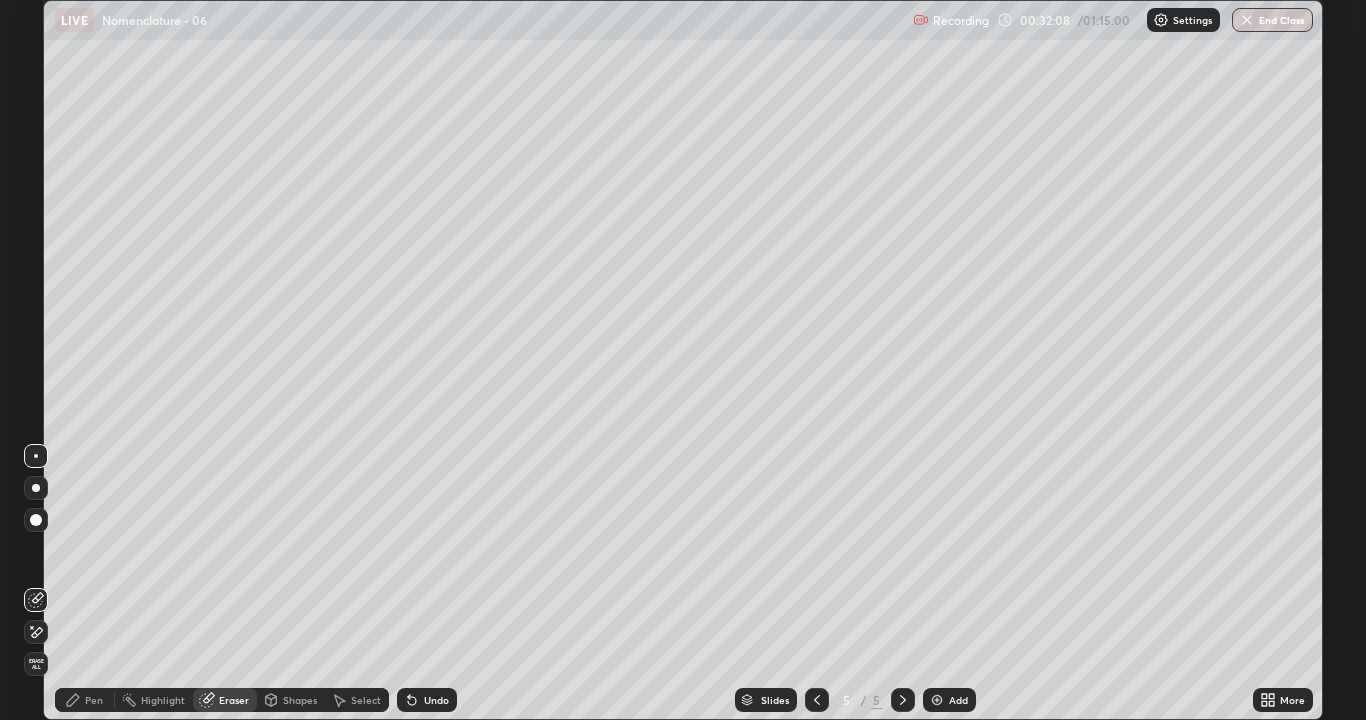 click on "Pen" at bounding box center (85, 700) 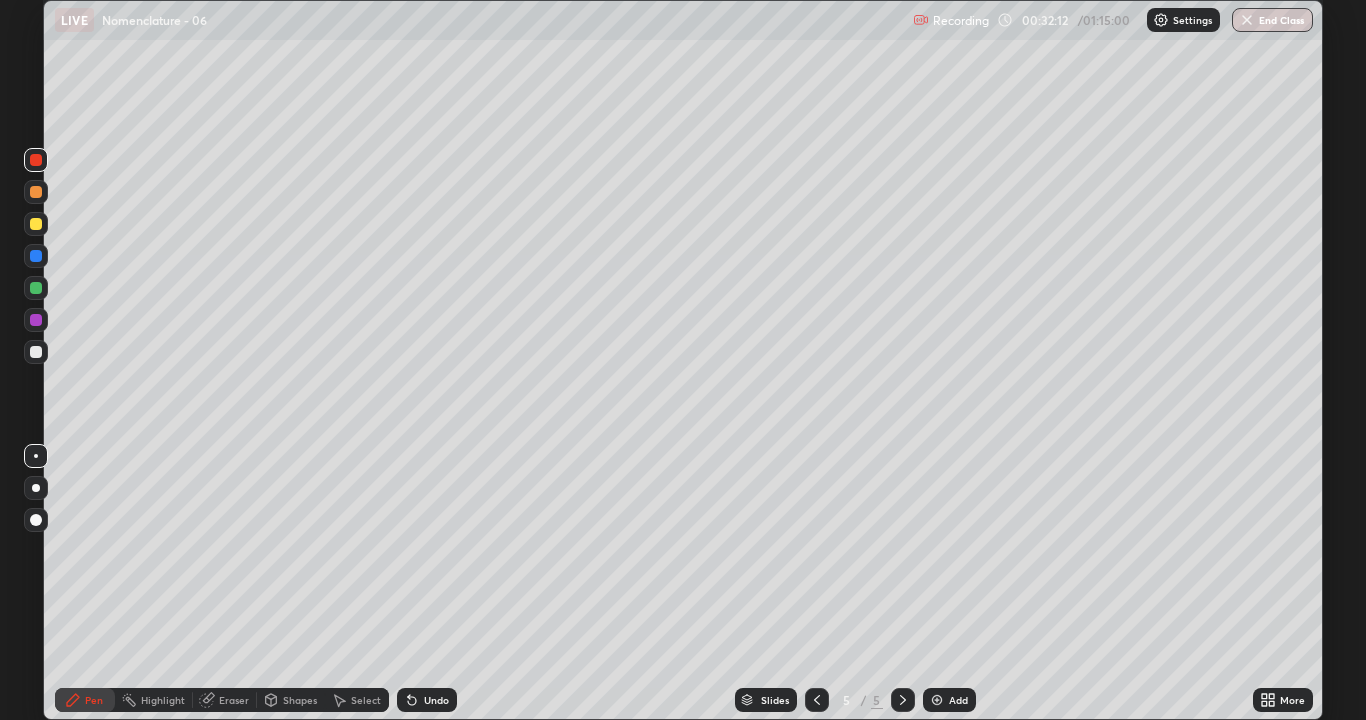 click on "Eraser" at bounding box center (234, 700) 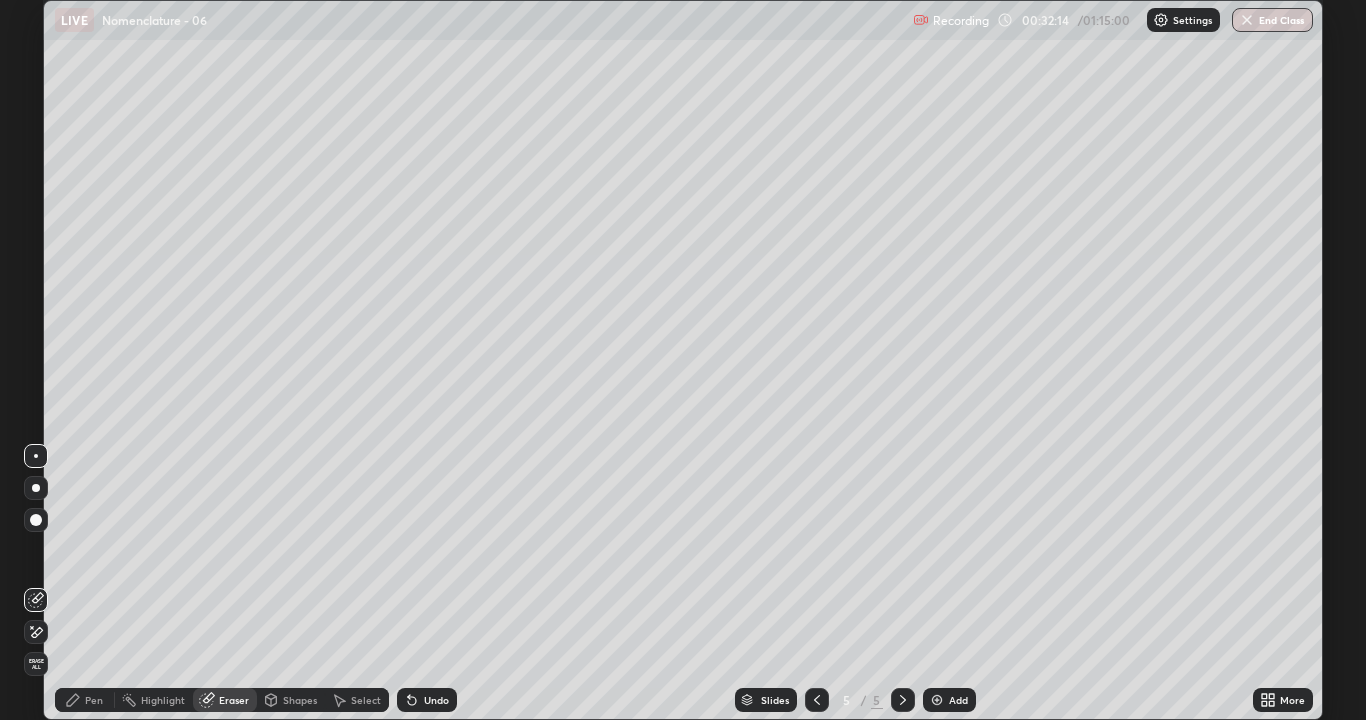 click on "Pen" at bounding box center [94, 700] 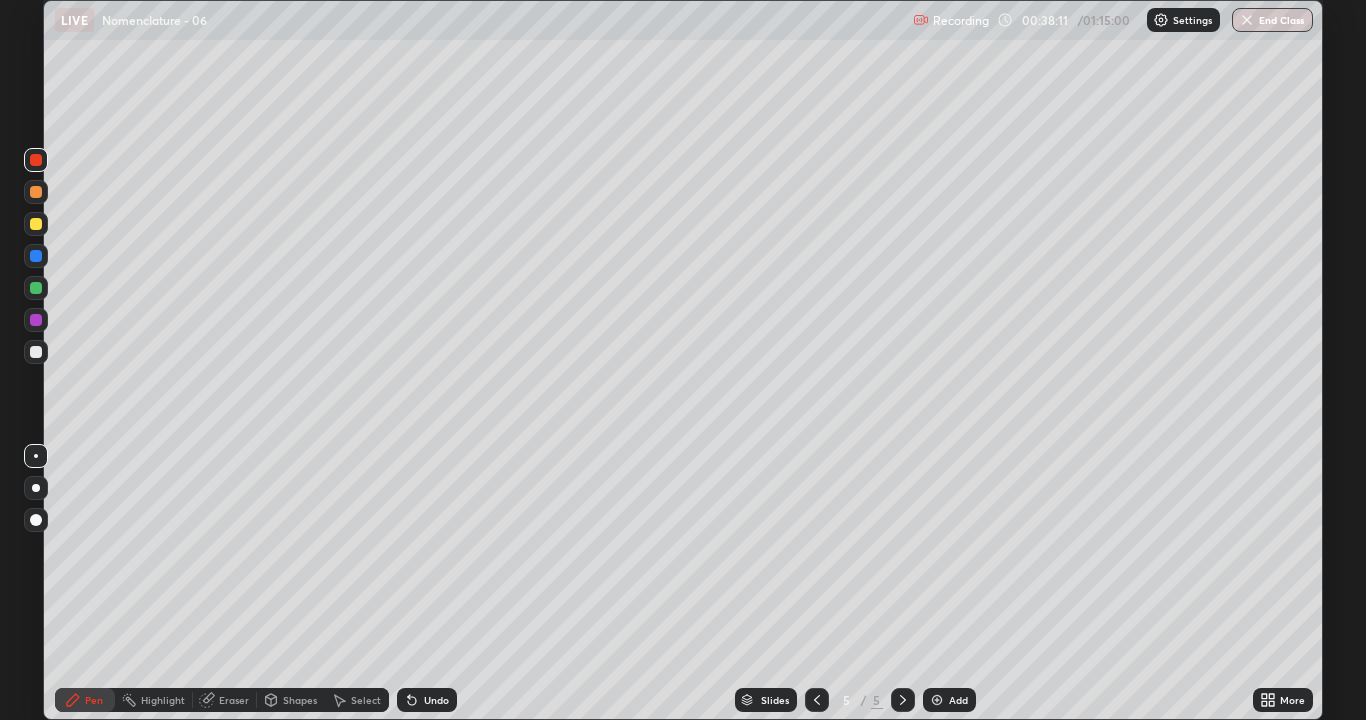 click on "Eraser" at bounding box center [225, 700] 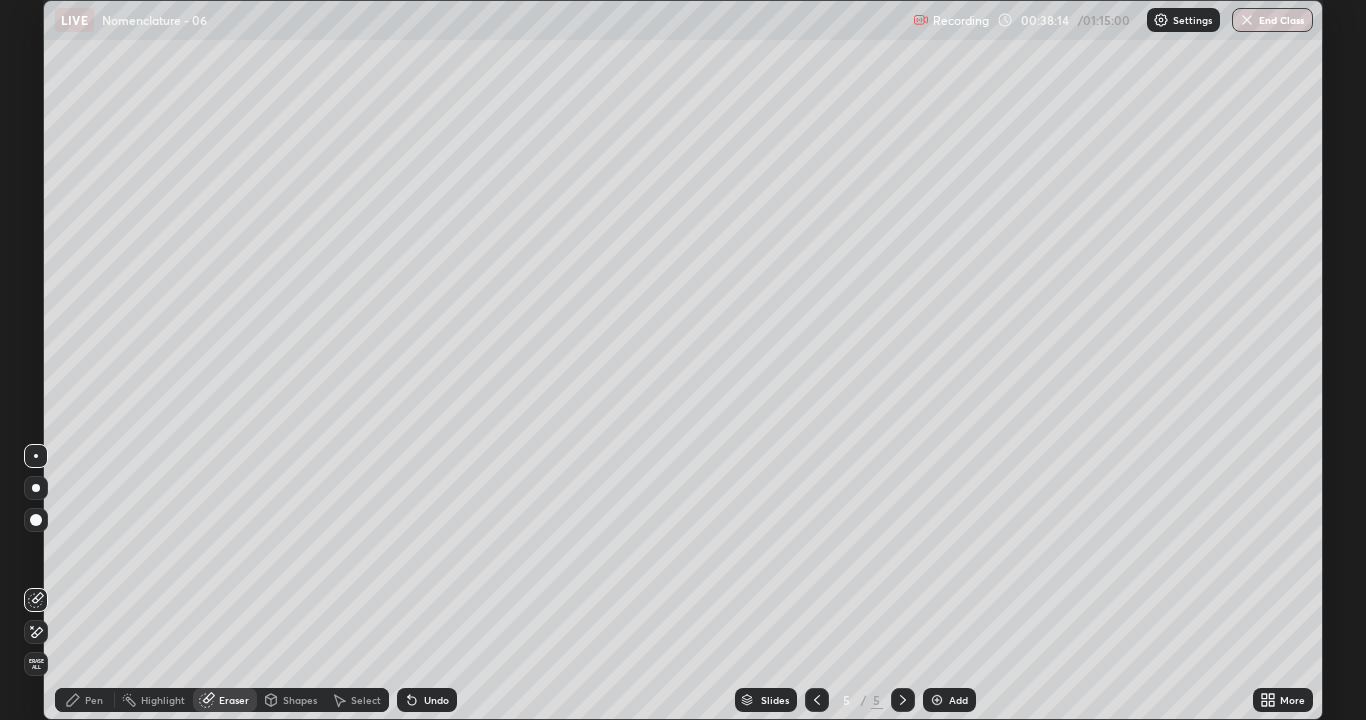 click on "Pen" at bounding box center (94, 700) 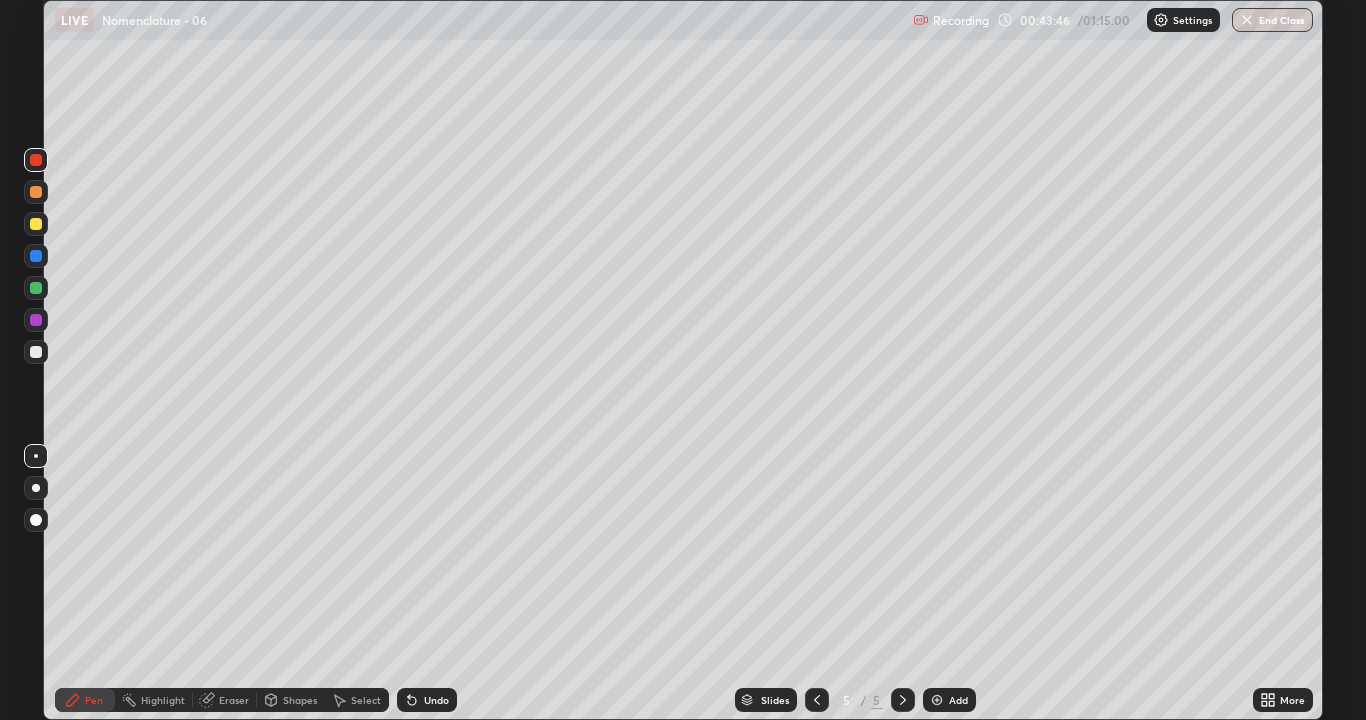 click at bounding box center [937, 700] 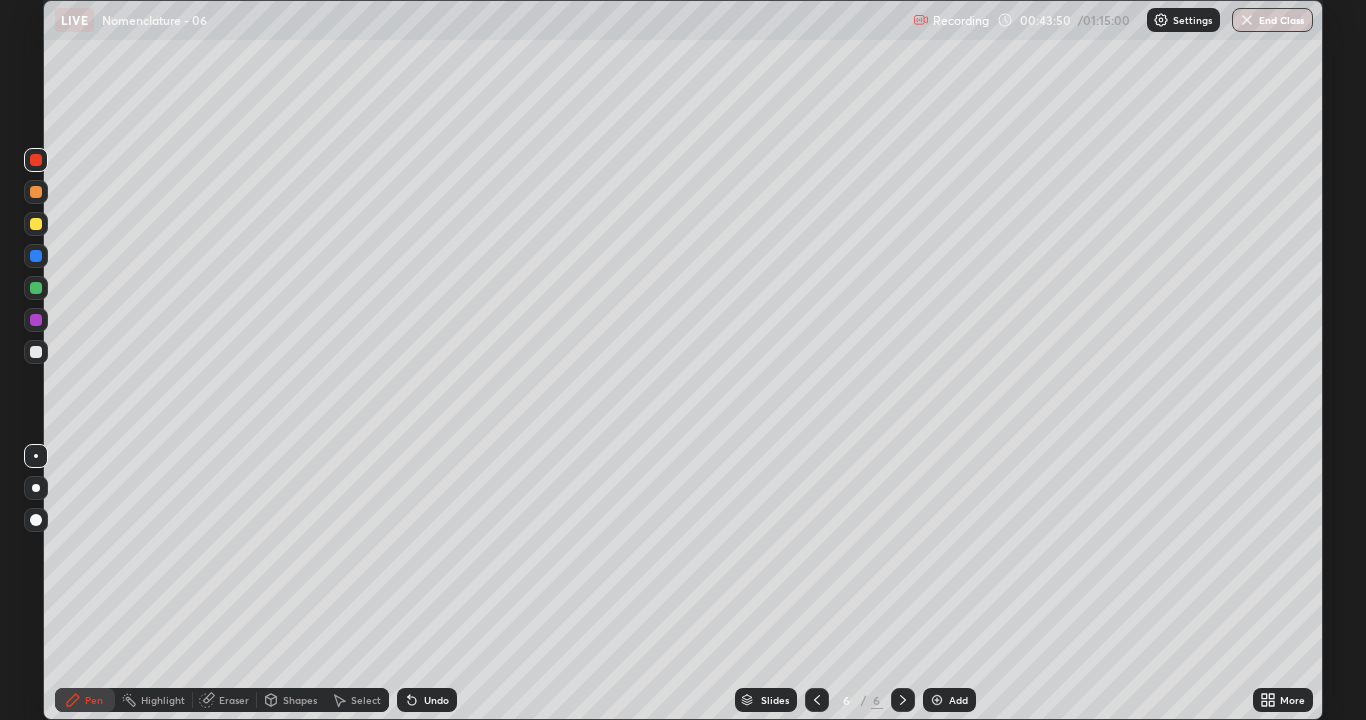 click at bounding box center (36, 352) 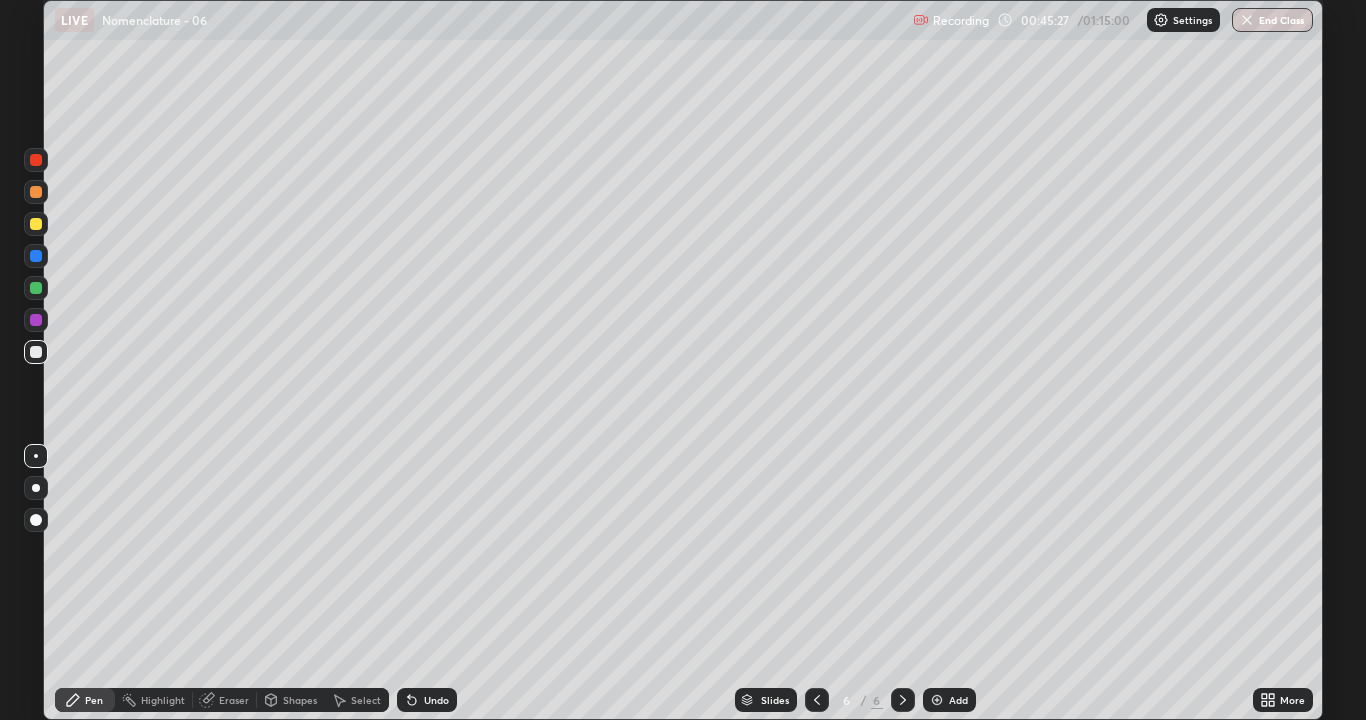 click at bounding box center [36, 160] 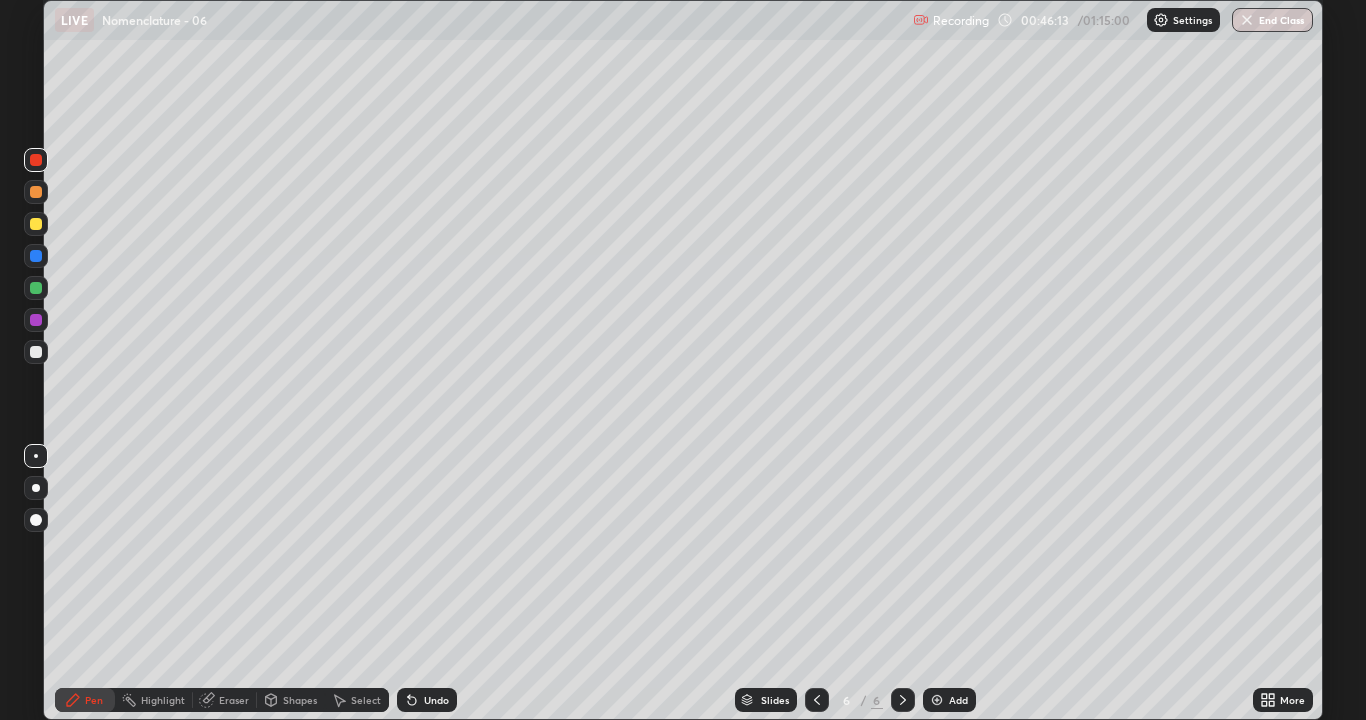 click on "Eraser" at bounding box center (234, 700) 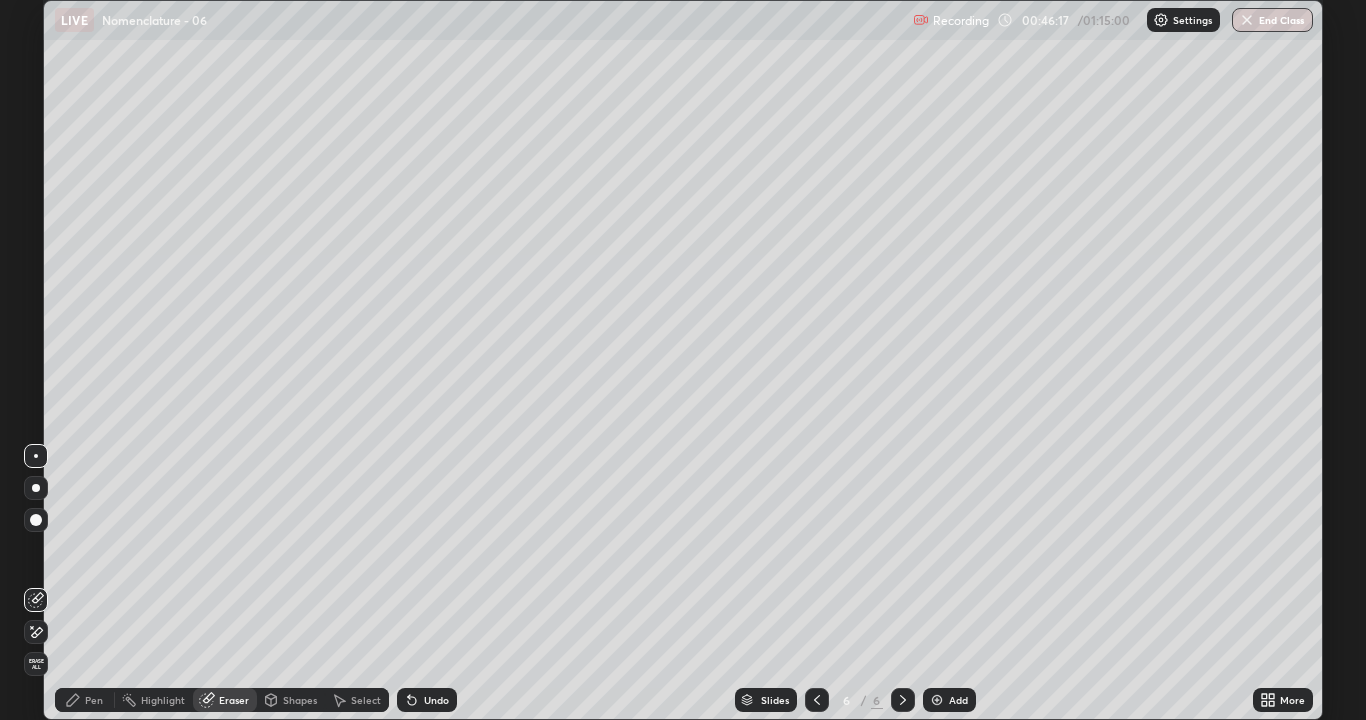 click 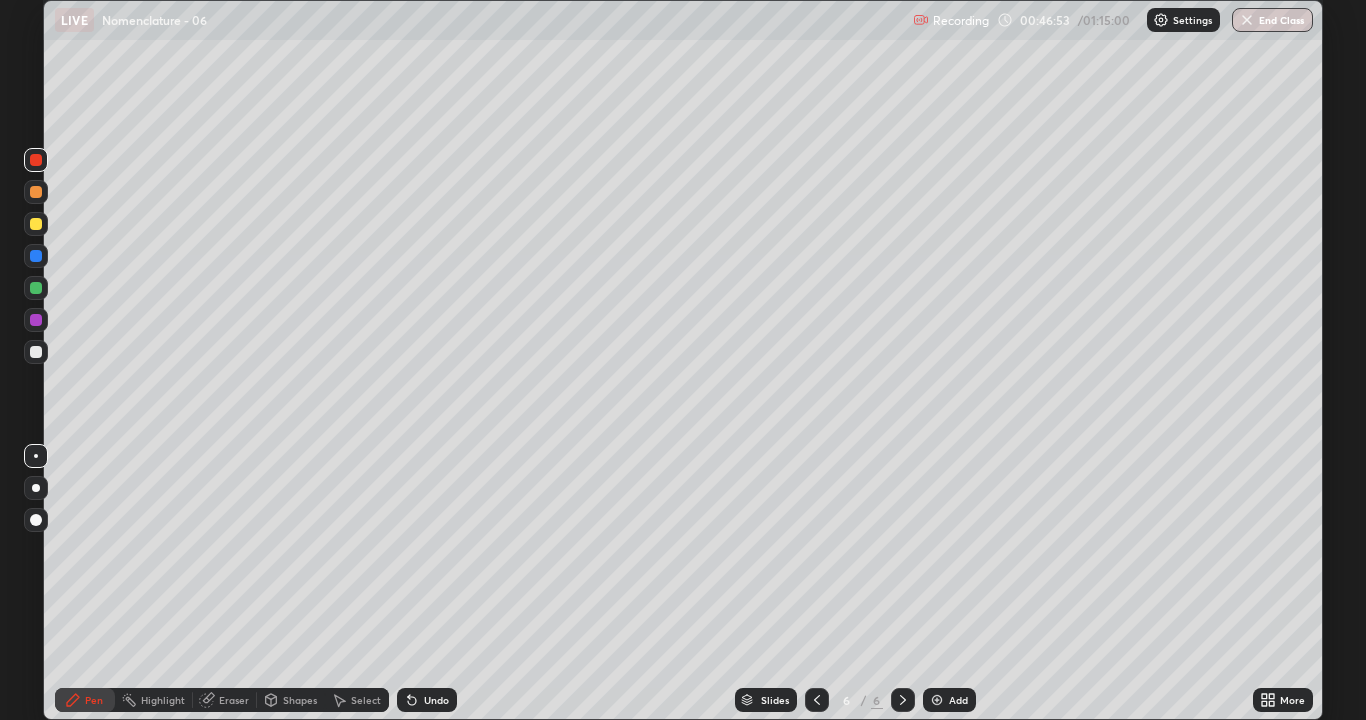 click on "Eraser" at bounding box center (234, 700) 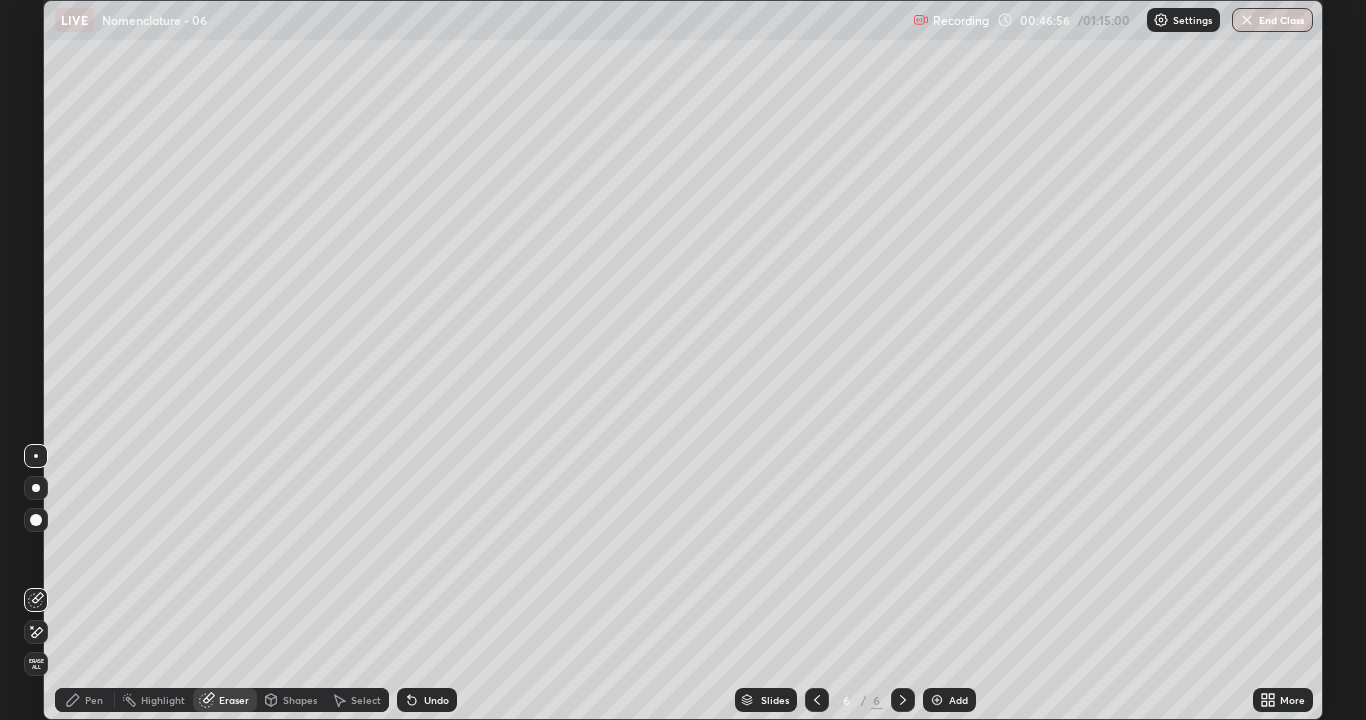click on "Pen" at bounding box center [94, 700] 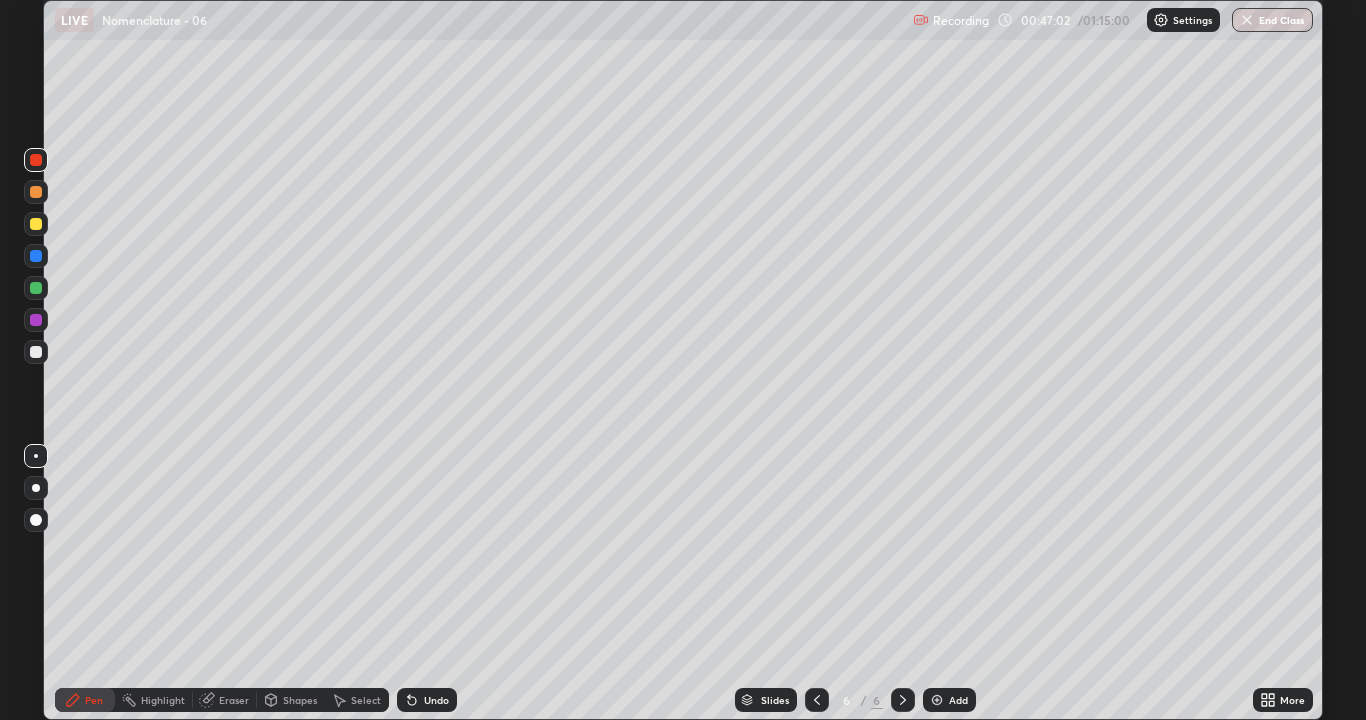 click 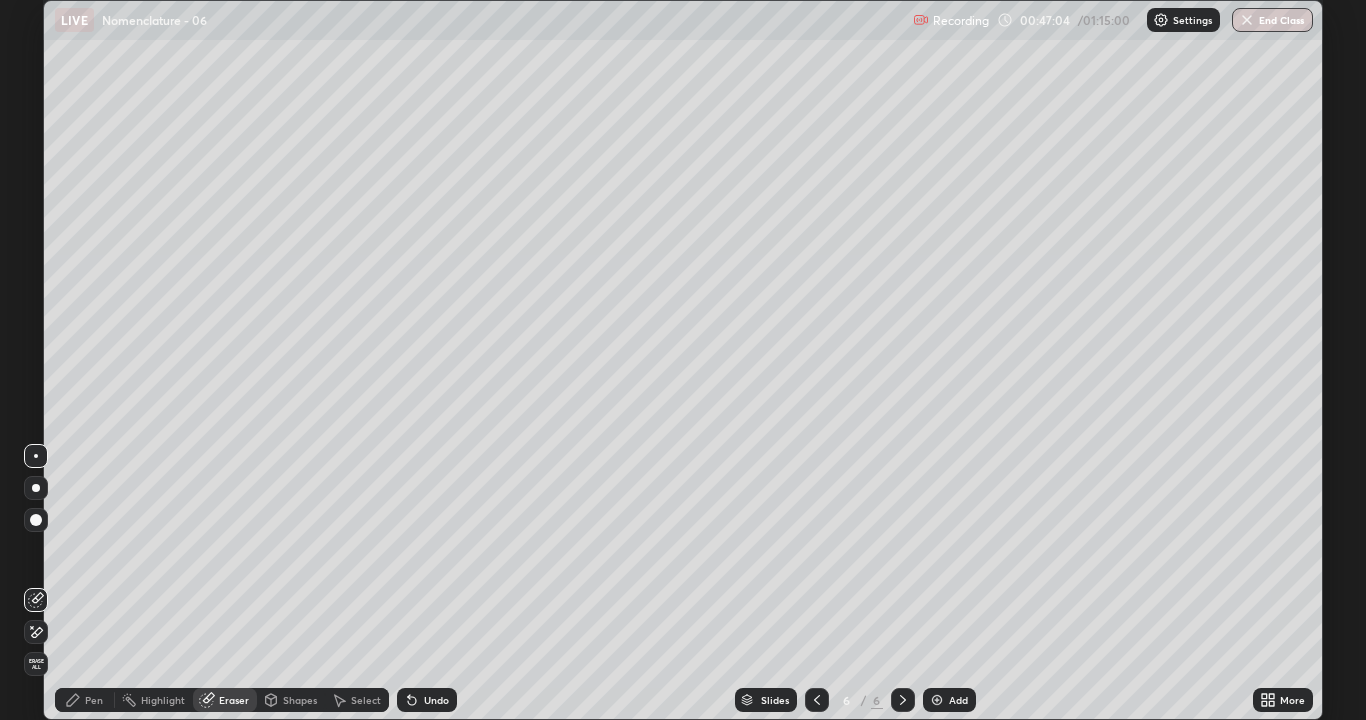 click on "Pen" at bounding box center [94, 700] 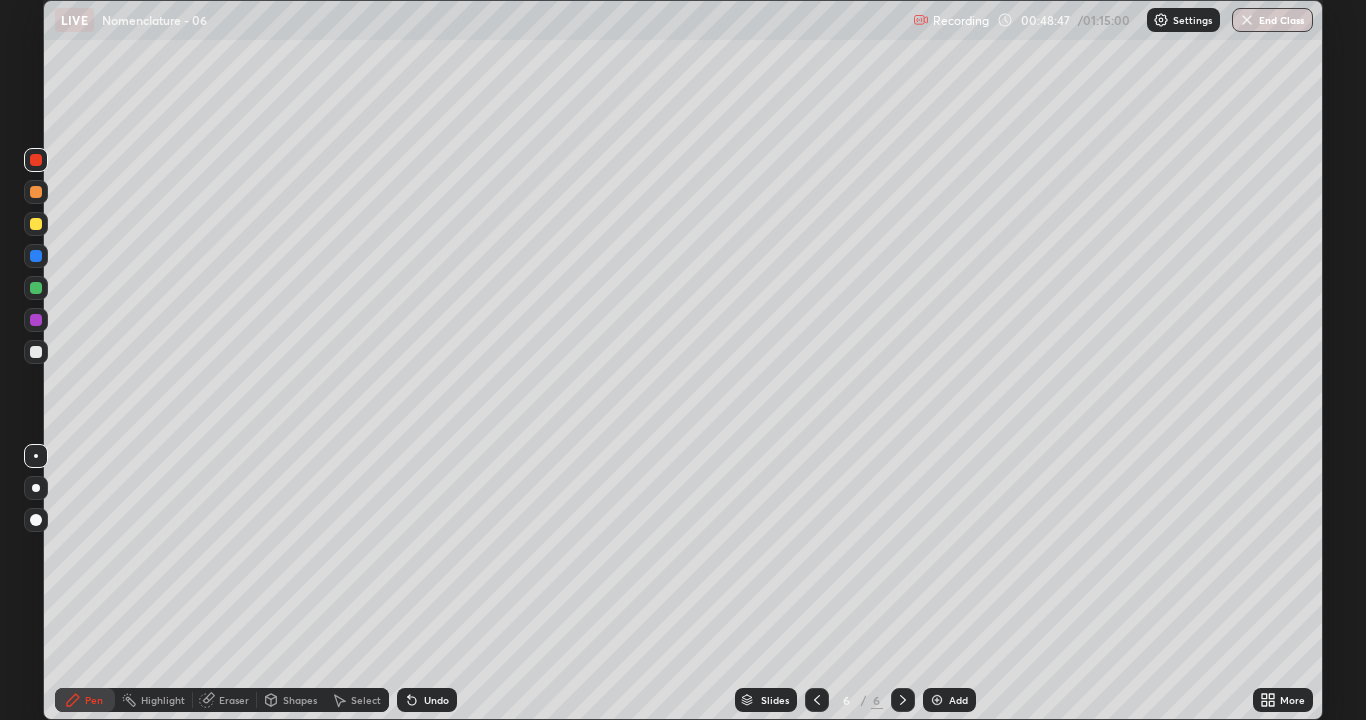 click at bounding box center [36, 288] 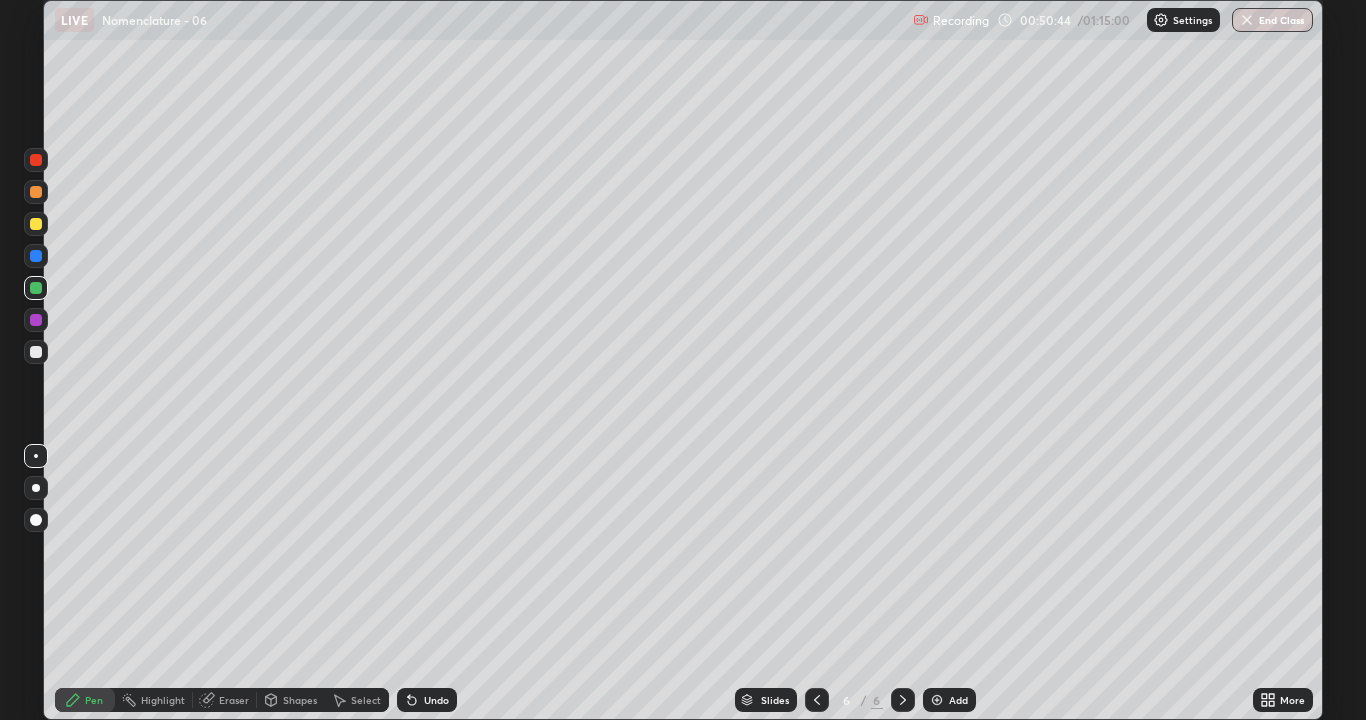 click on "Eraser" at bounding box center (234, 700) 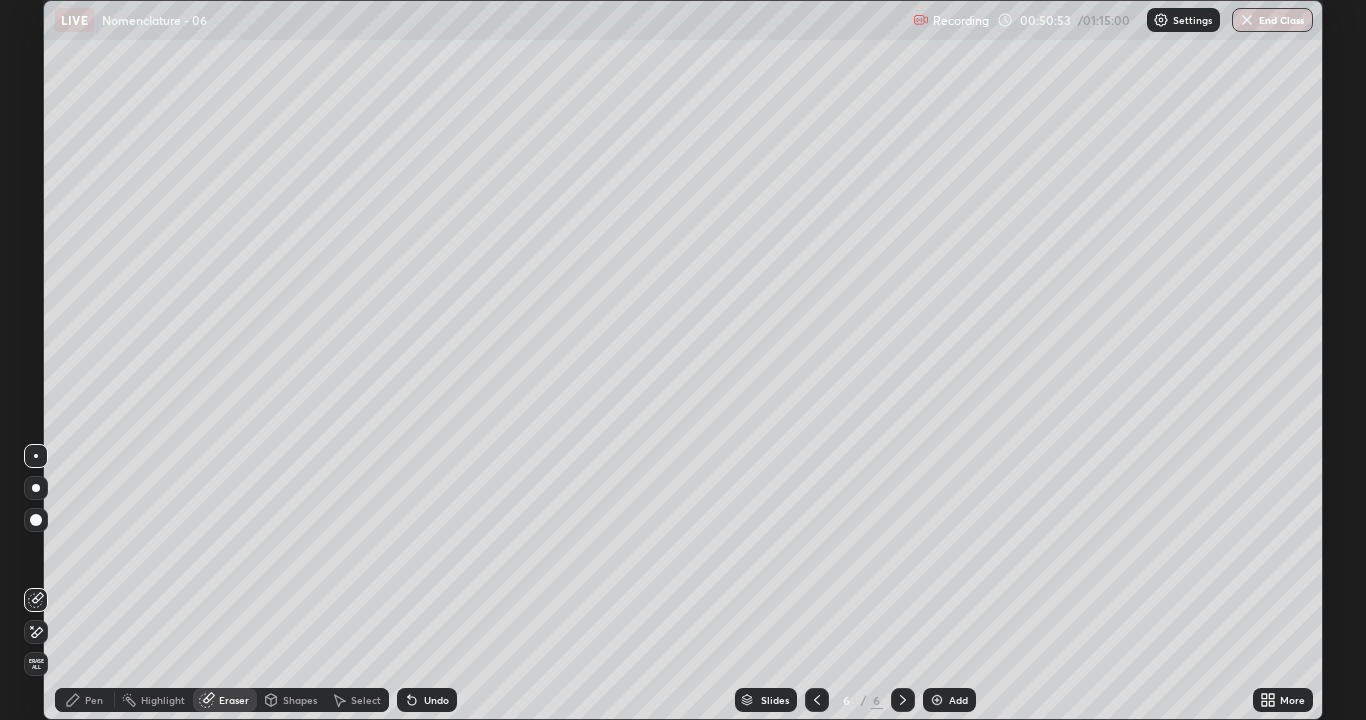 click on "Pen" at bounding box center (94, 700) 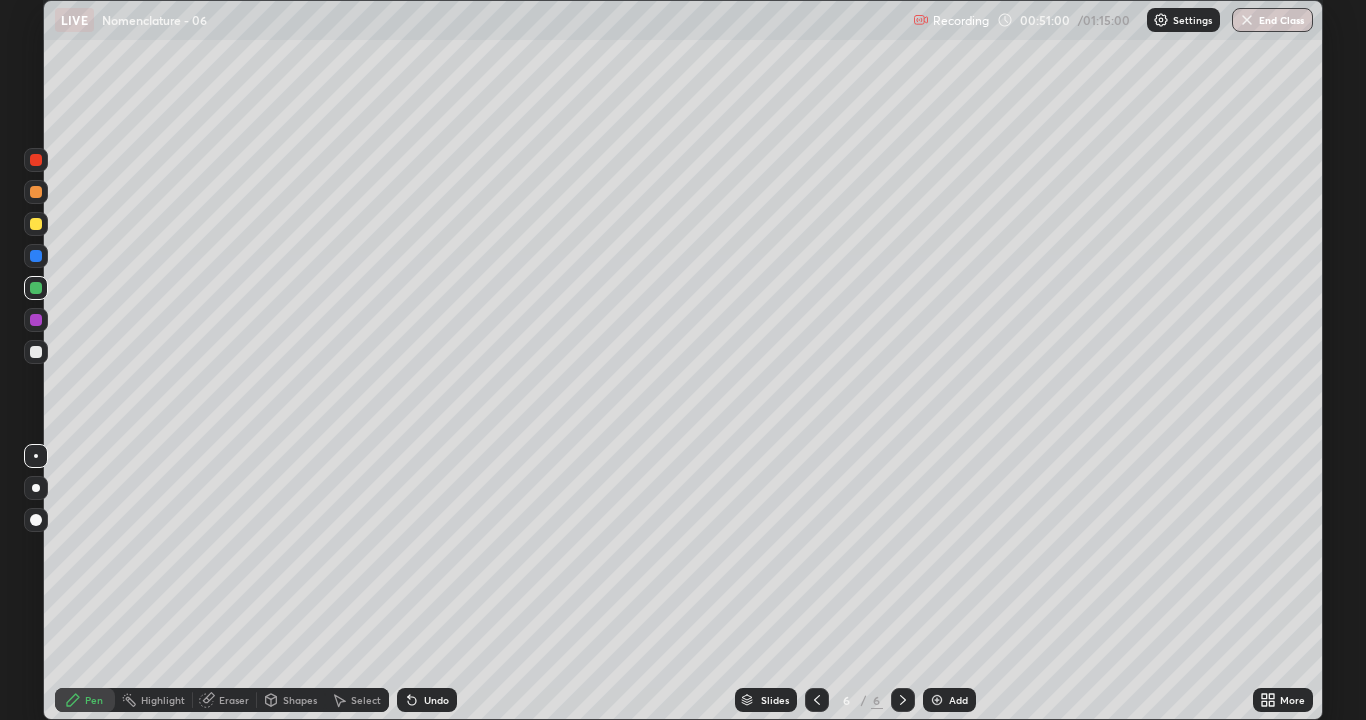 click at bounding box center (36, 160) 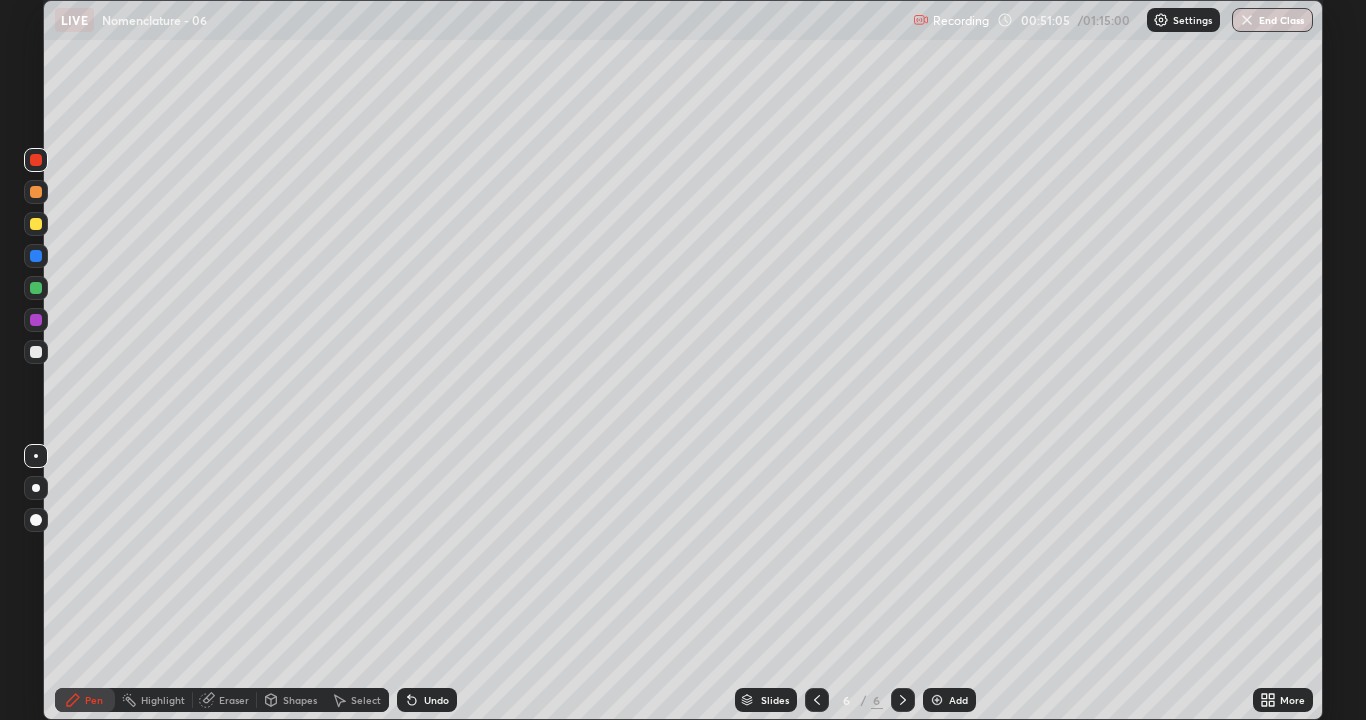 click on "Eraser" at bounding box center [234, 700] 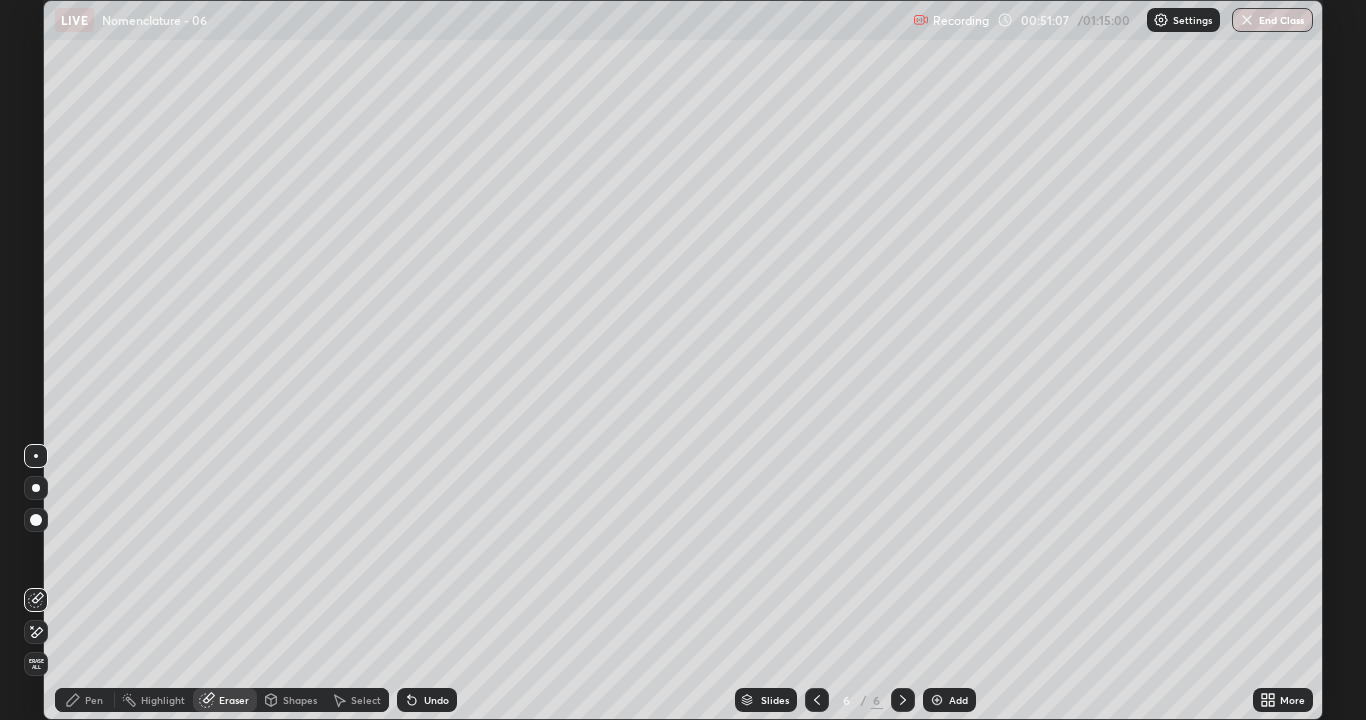 click on "Pen" at bounding box center (94, 700) 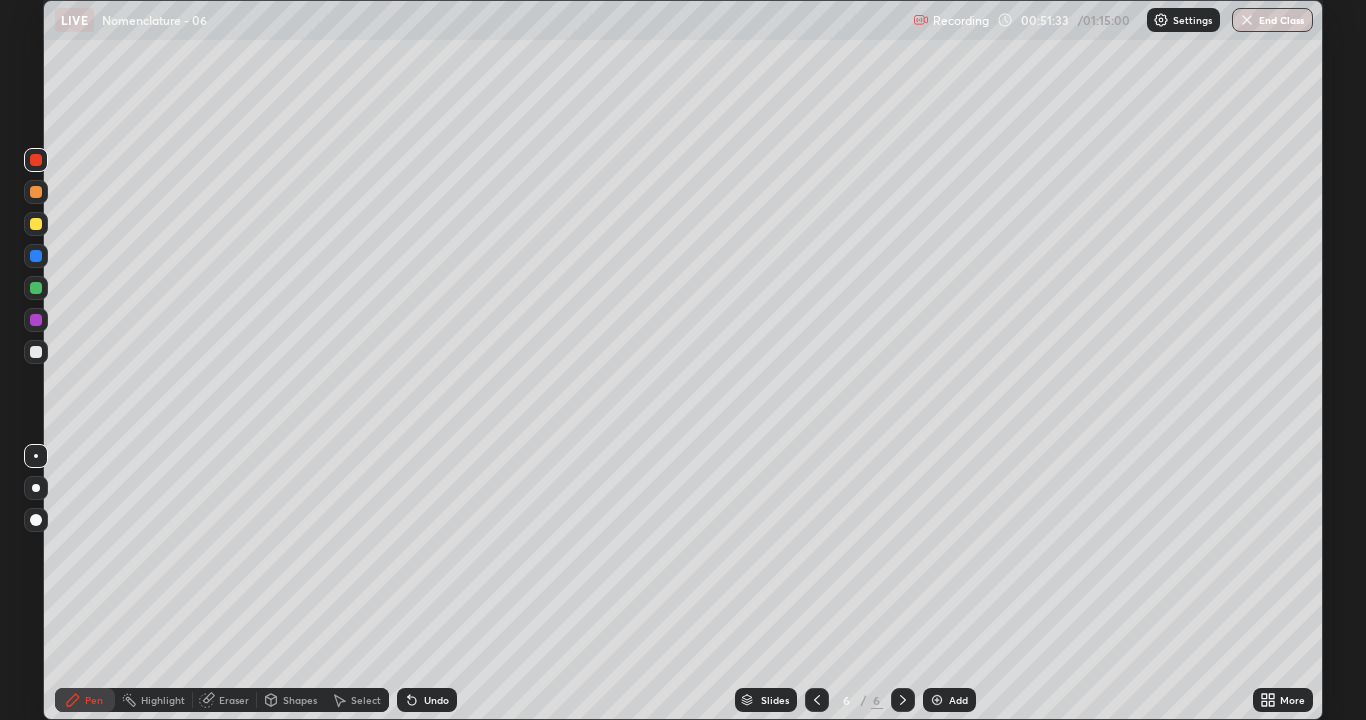 click at bounding box center (36, 352) 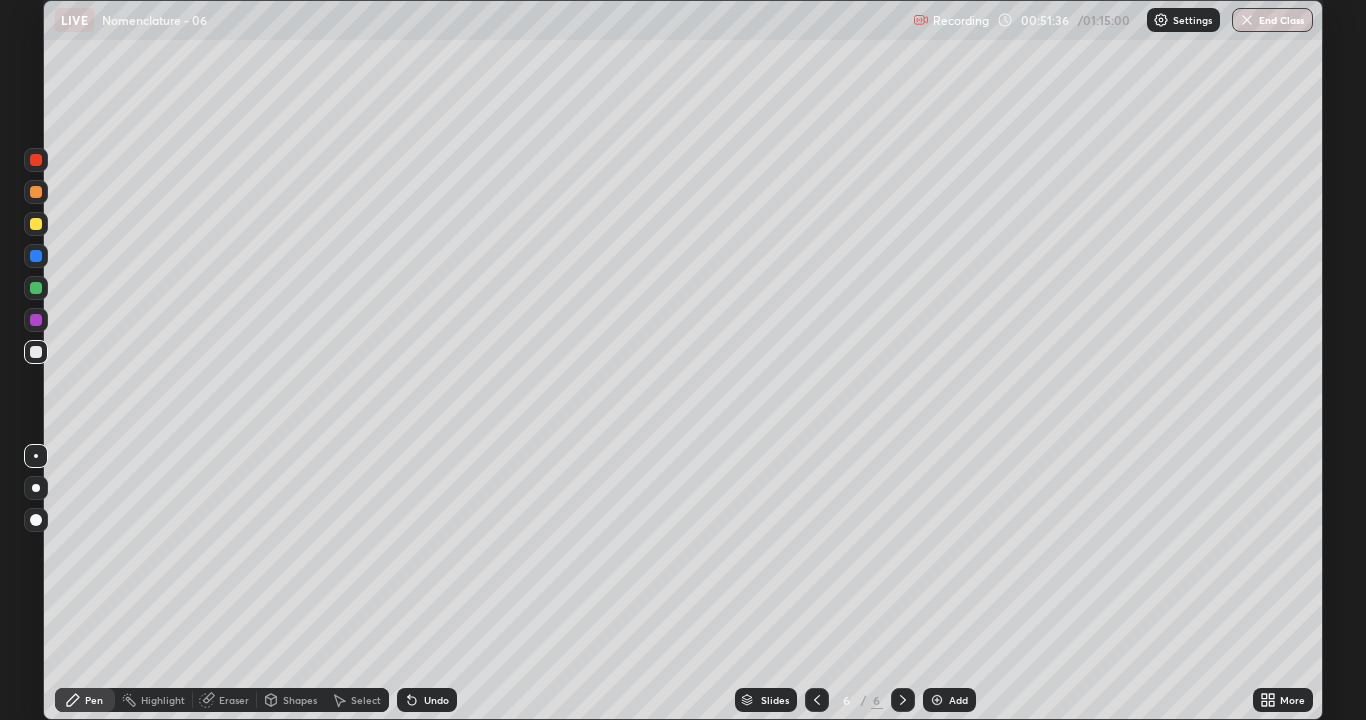 click at bounding box center (36, 352) 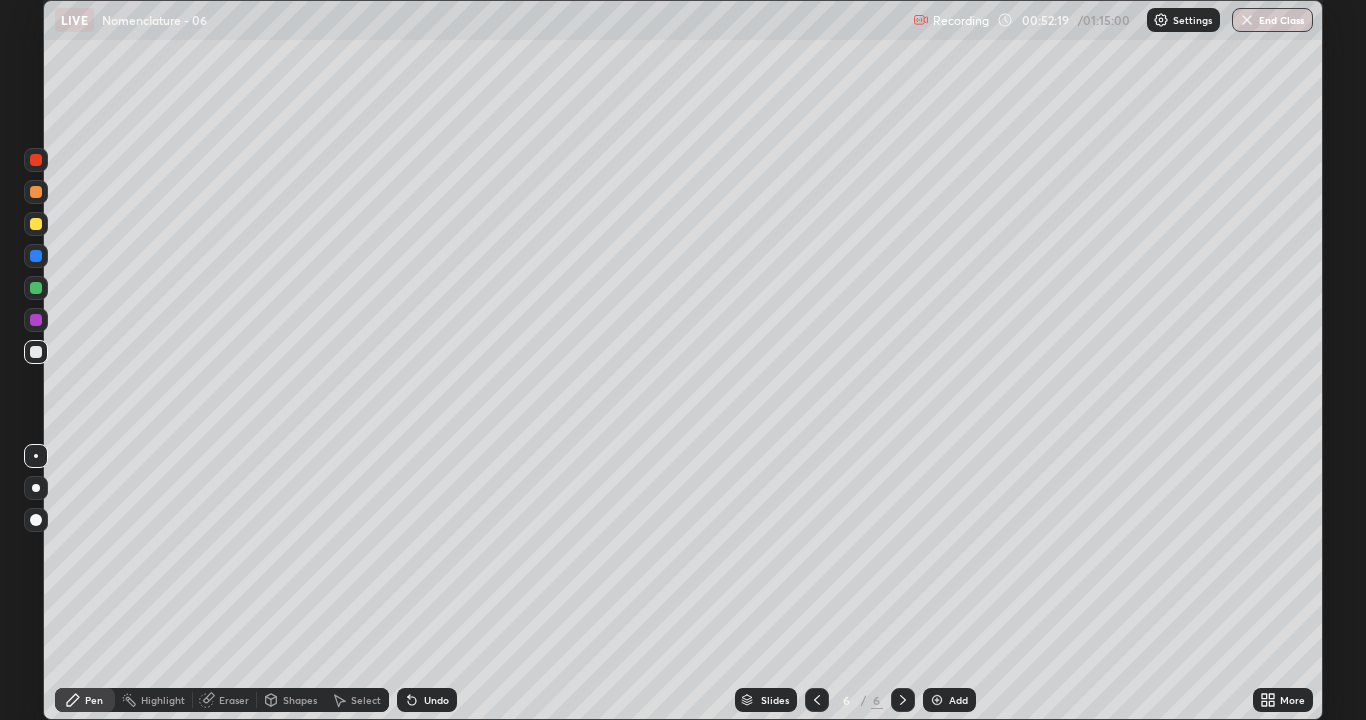 click at bounding box center [36, 160] 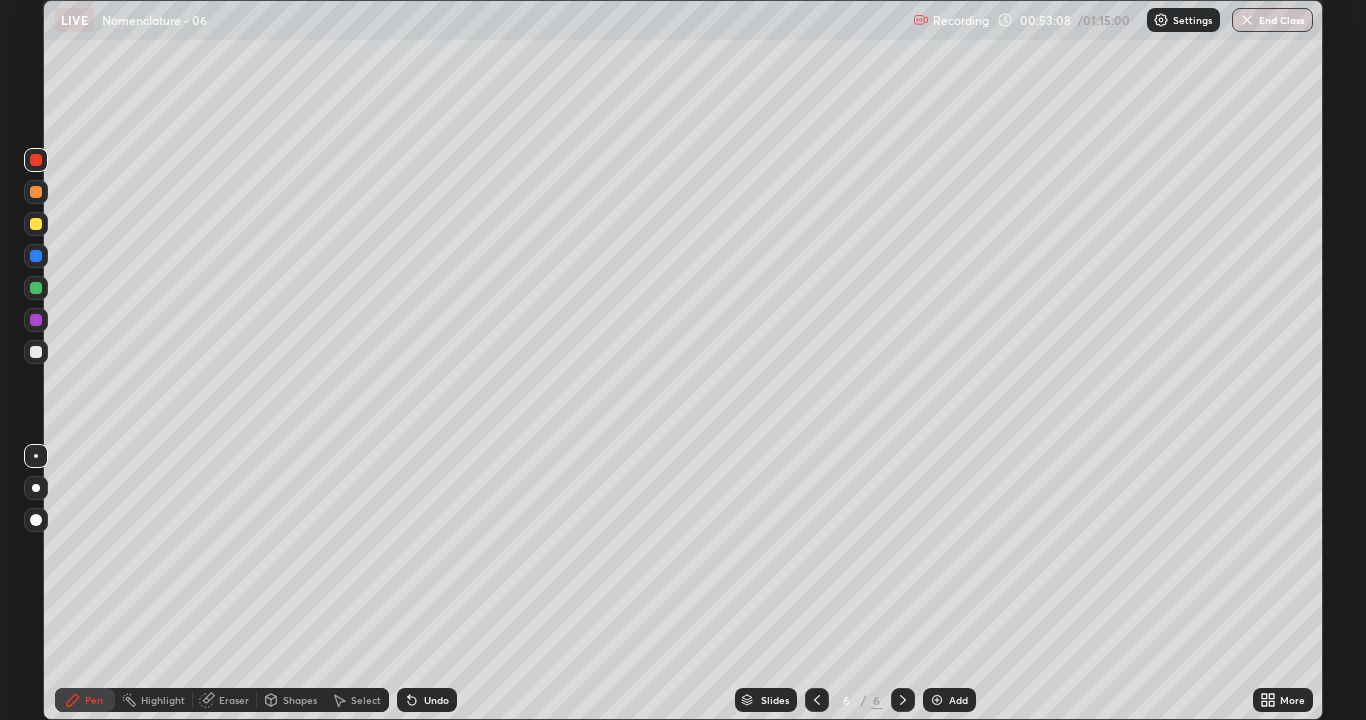 click at bounding box center [36, 352] 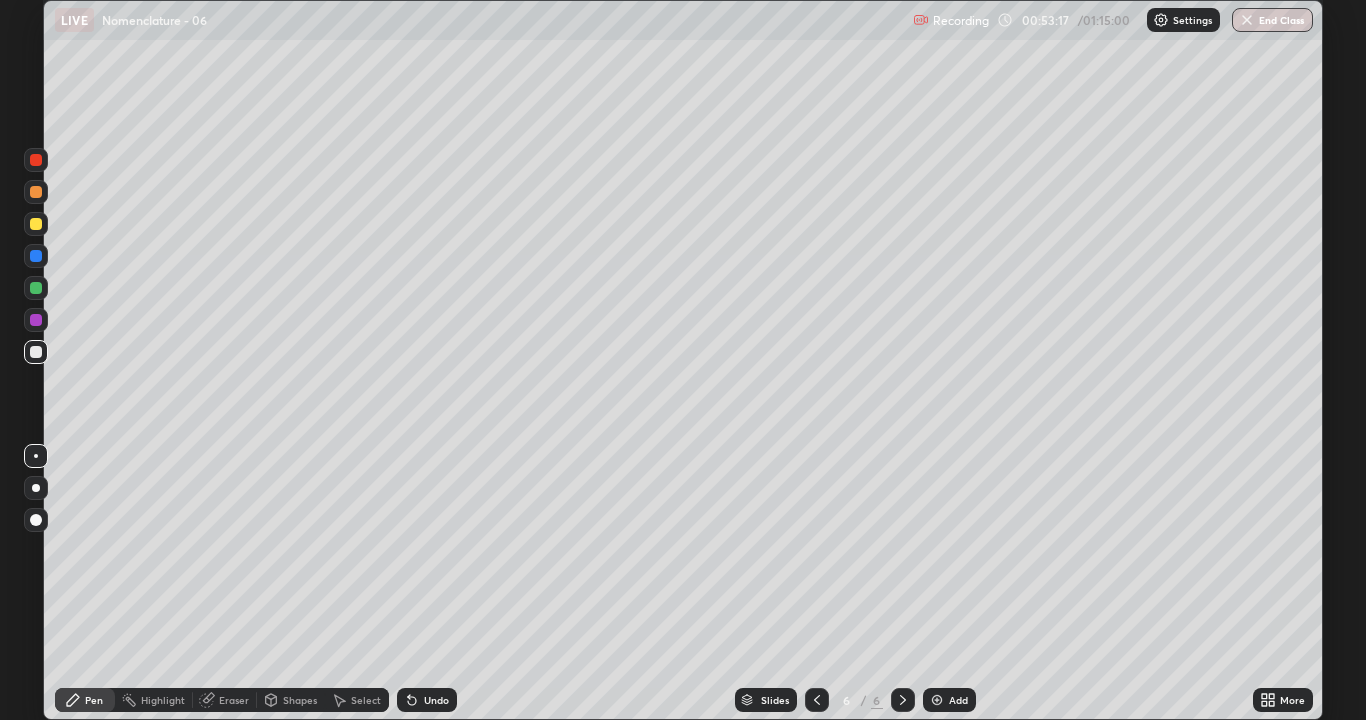 click at bounding box center [36, 160] 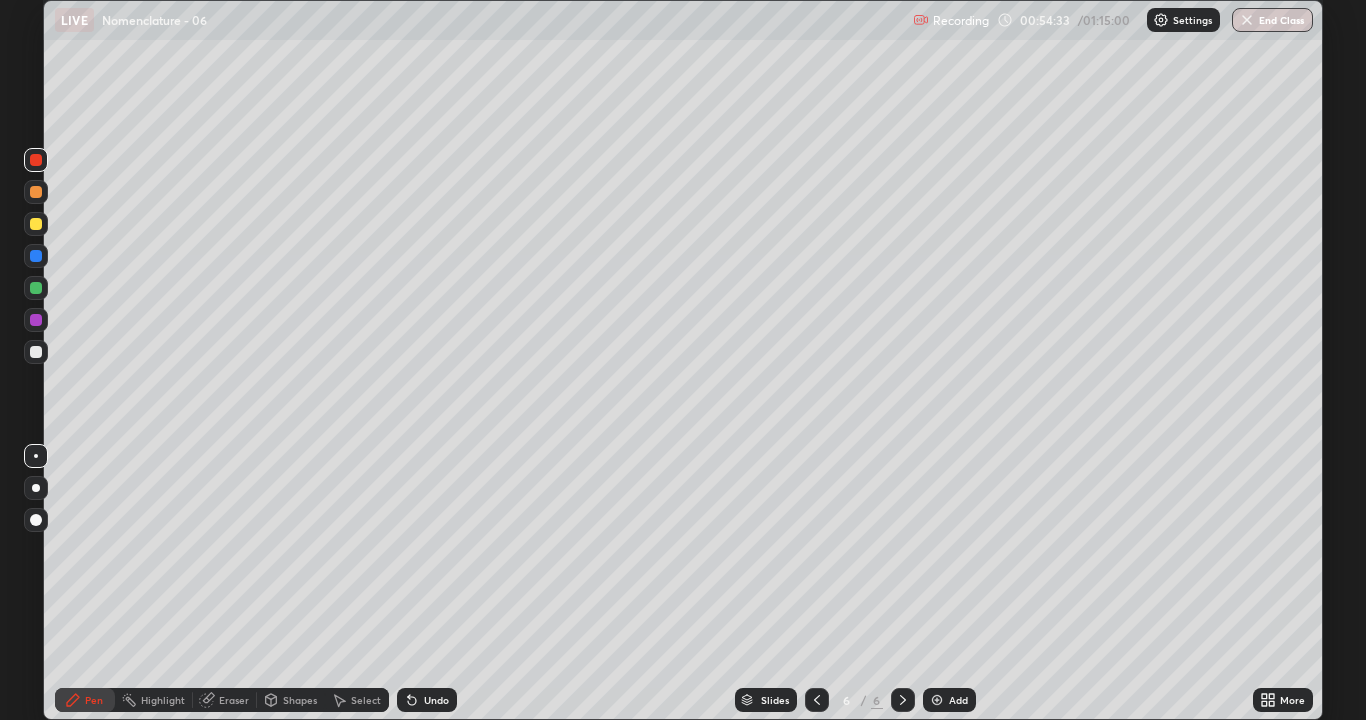 click at bounding box center (36, 288) 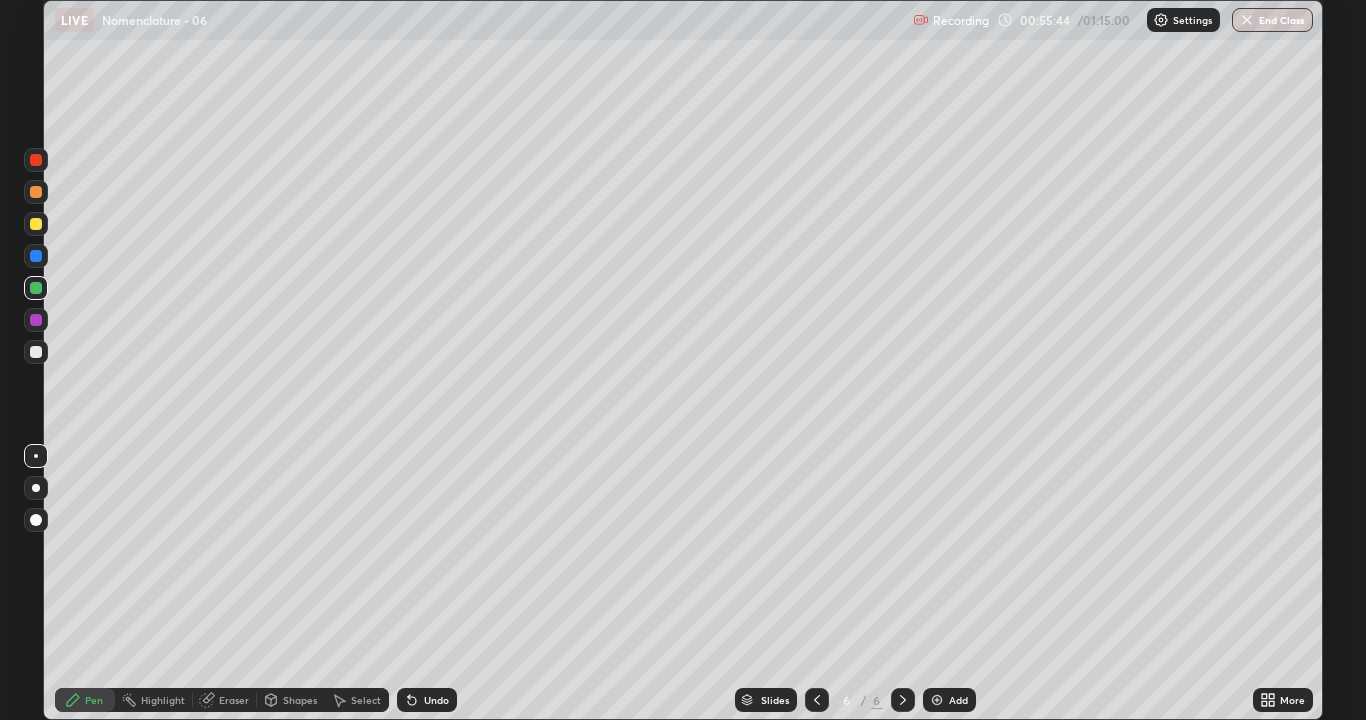 click at bounding box center (36, 352) 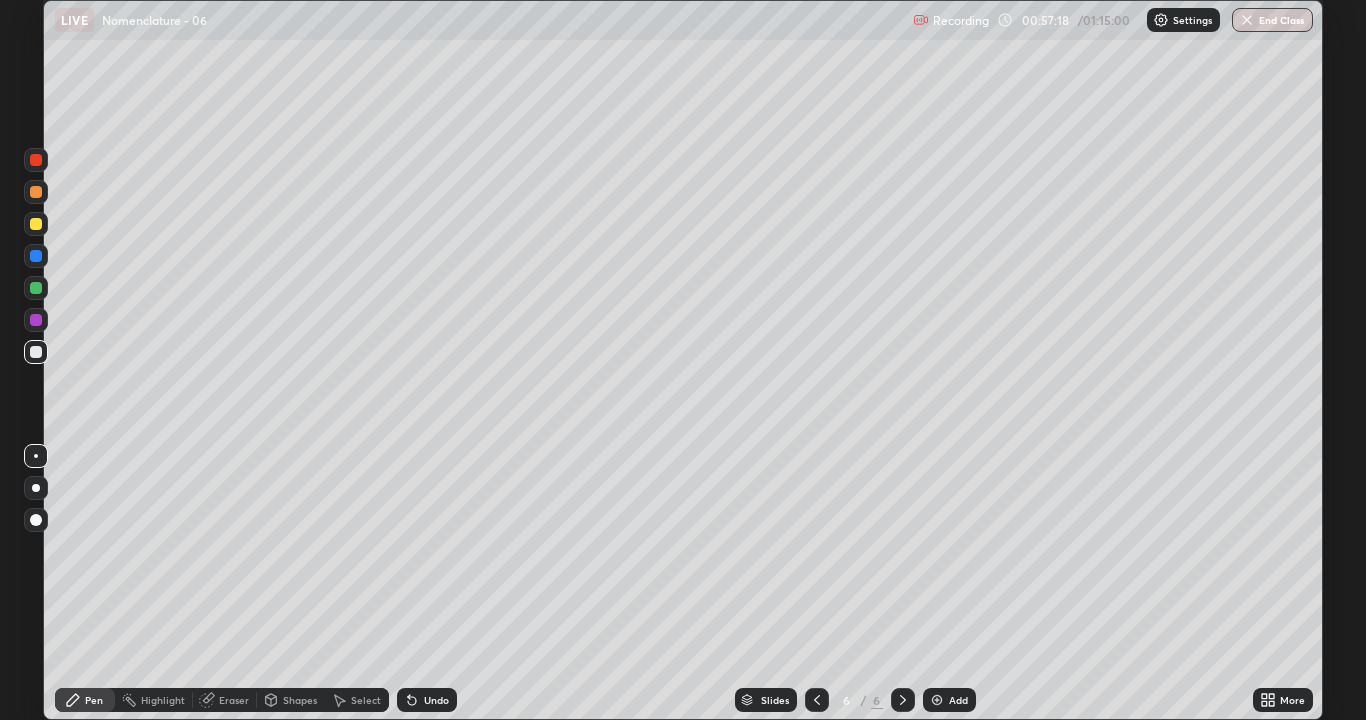 click at bounding box center [937, 700] 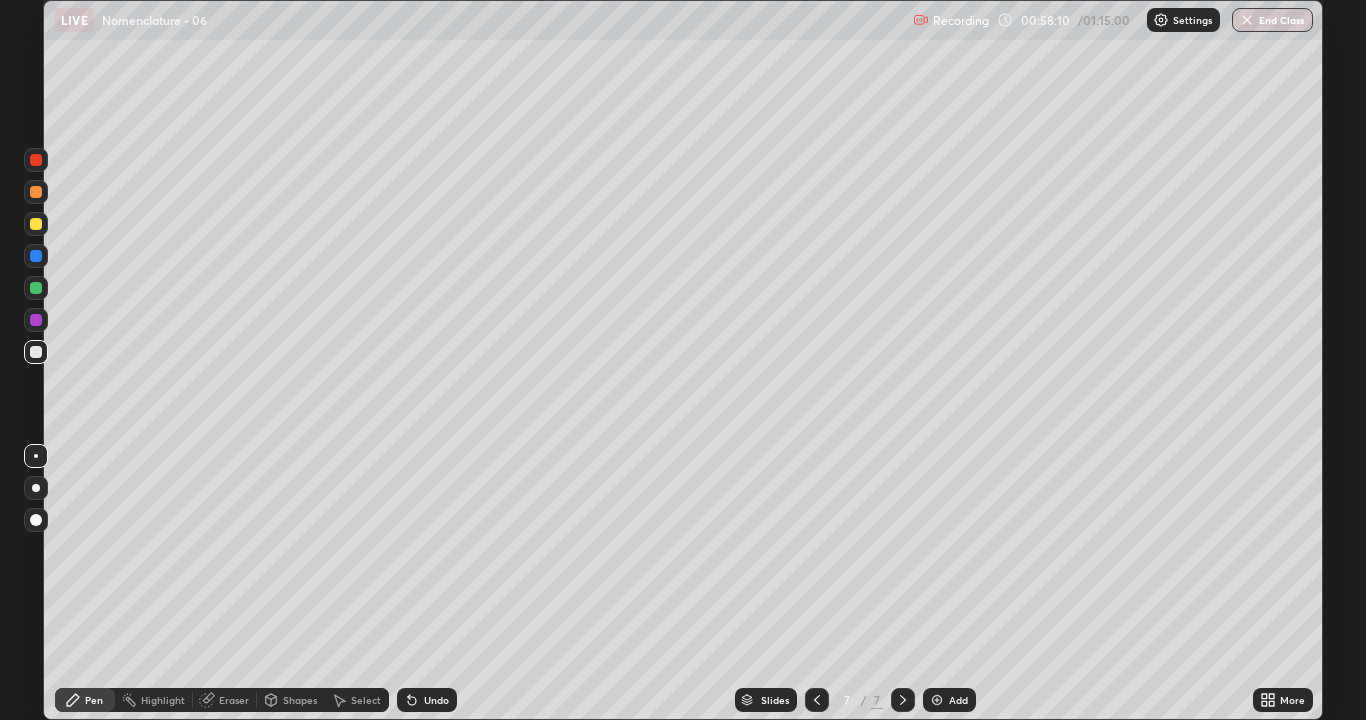 click on "Eraser" at bounding box center [234, 700] 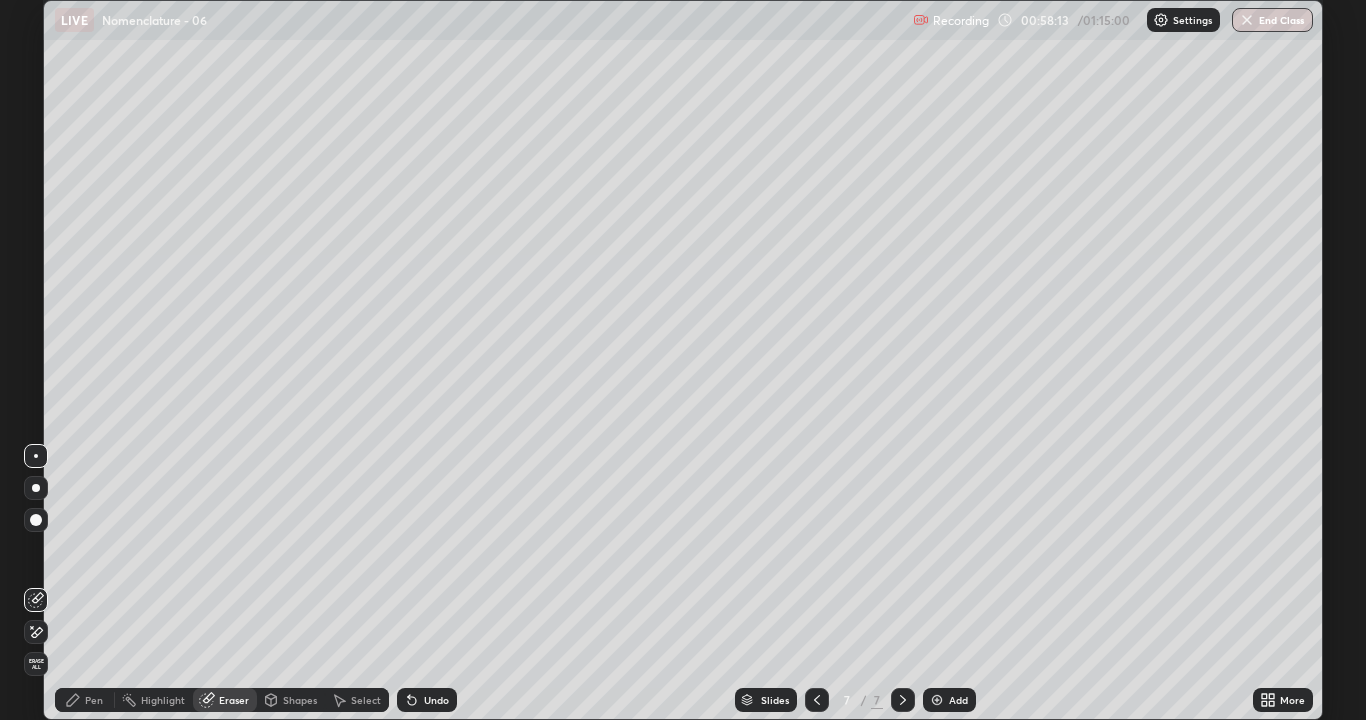 click on "Pen" at bounding box center [94, 700] 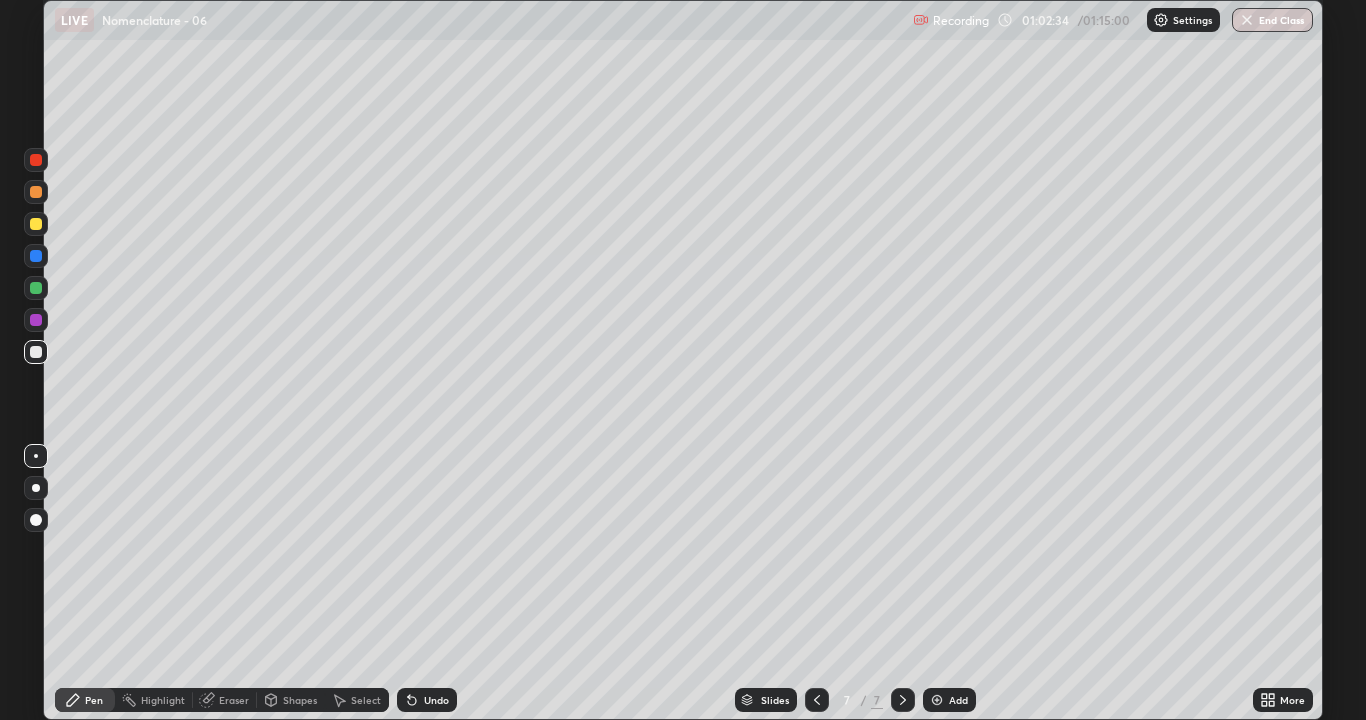 click on "Eraser" at bounding box center (225, 700) 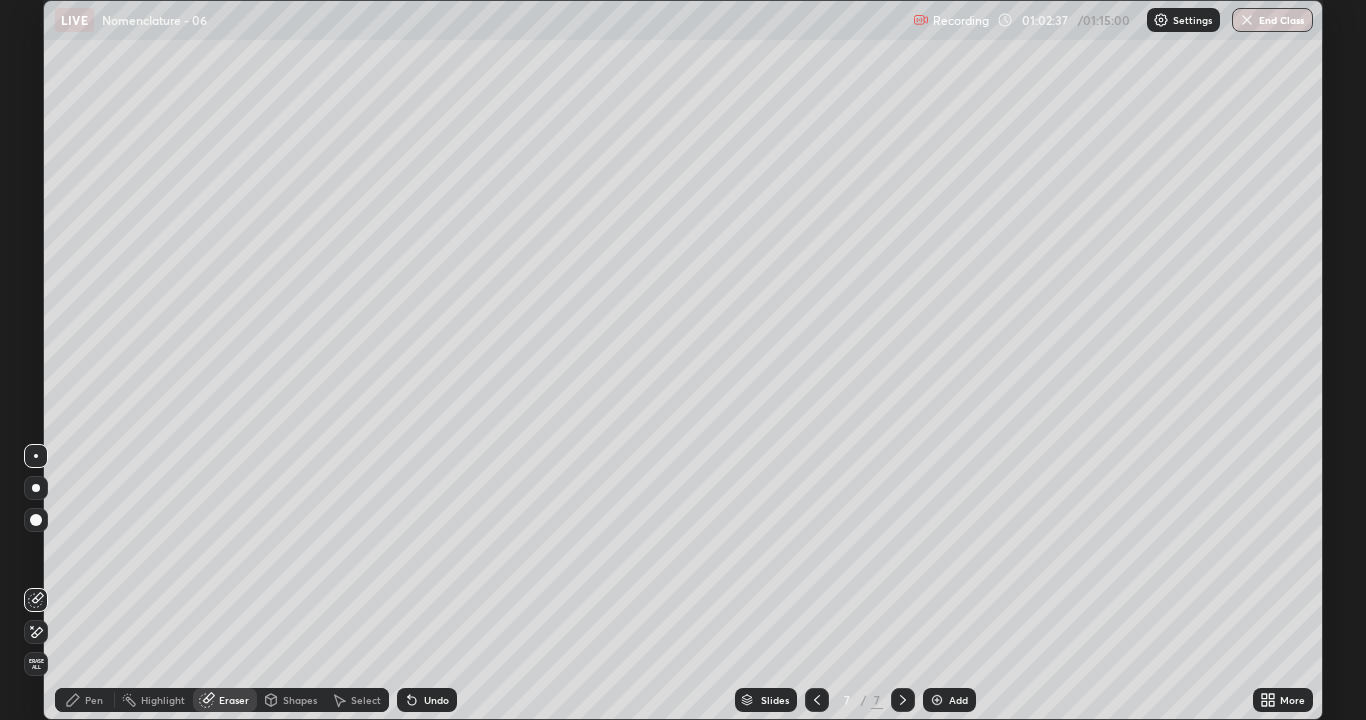 click on "Pen" at bounding box center (94, 700) 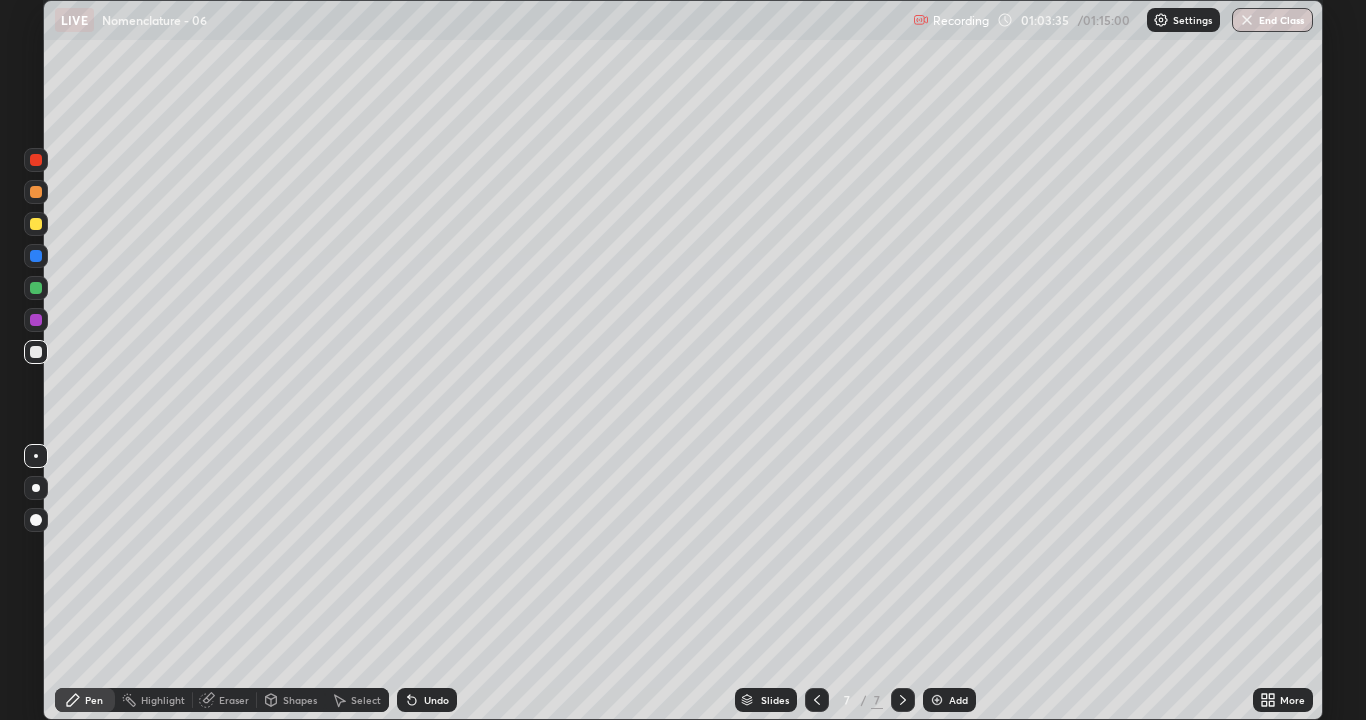 click at bounding box center [937, 700] 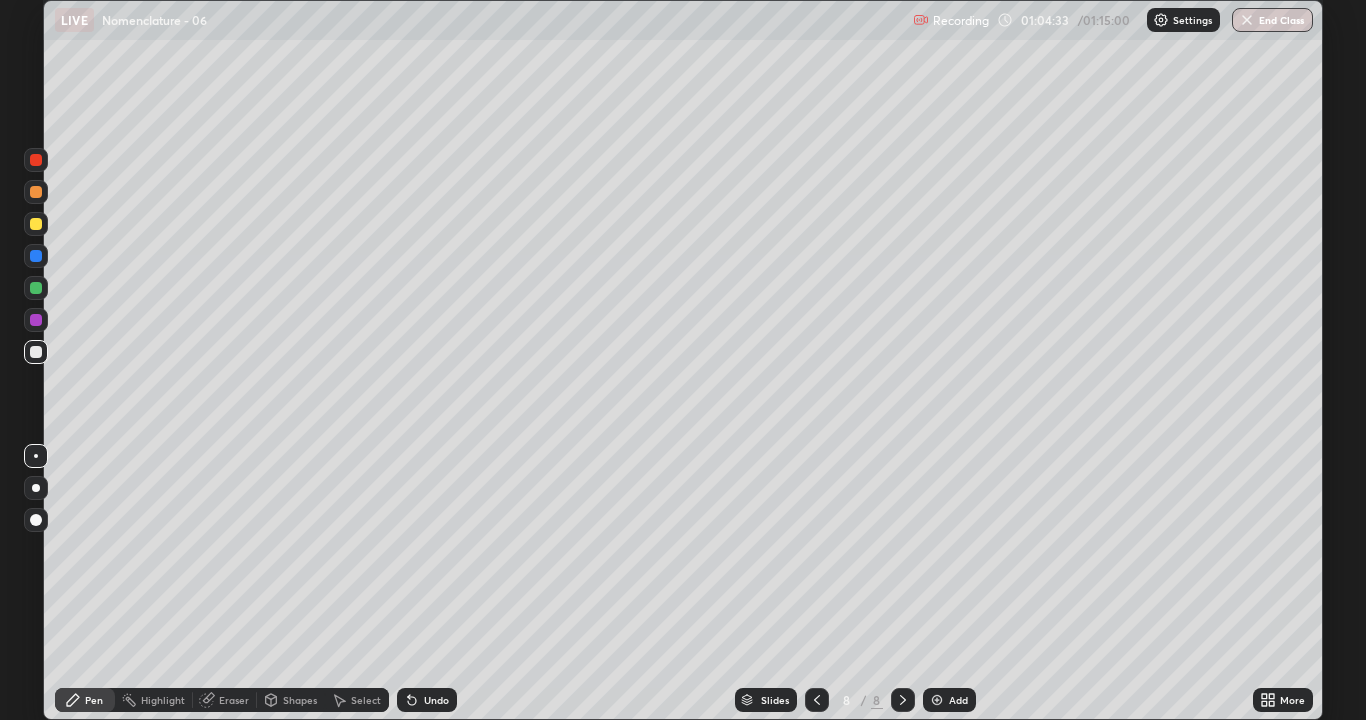 click on "Eraser" at bounding box center (234, 700) 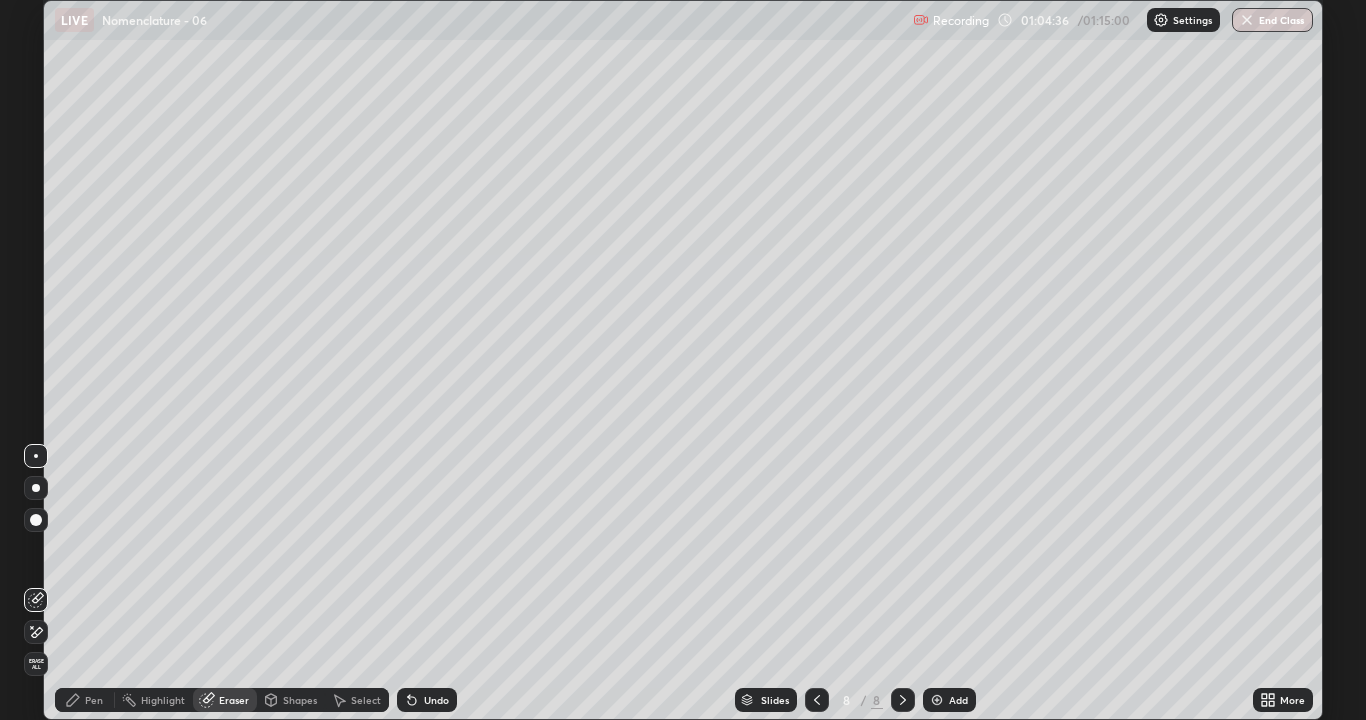 click on "Pen" at bounding box center [94, 700] 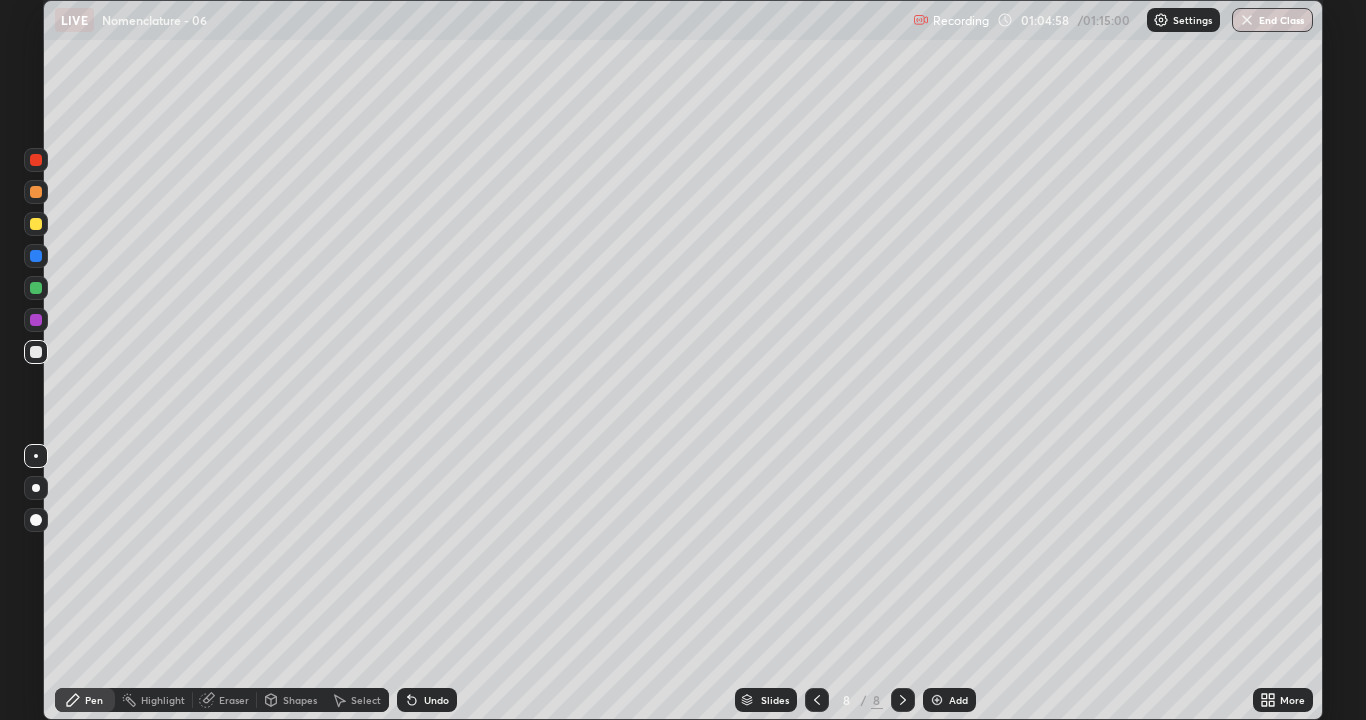 click at bounding box center [36, 160] 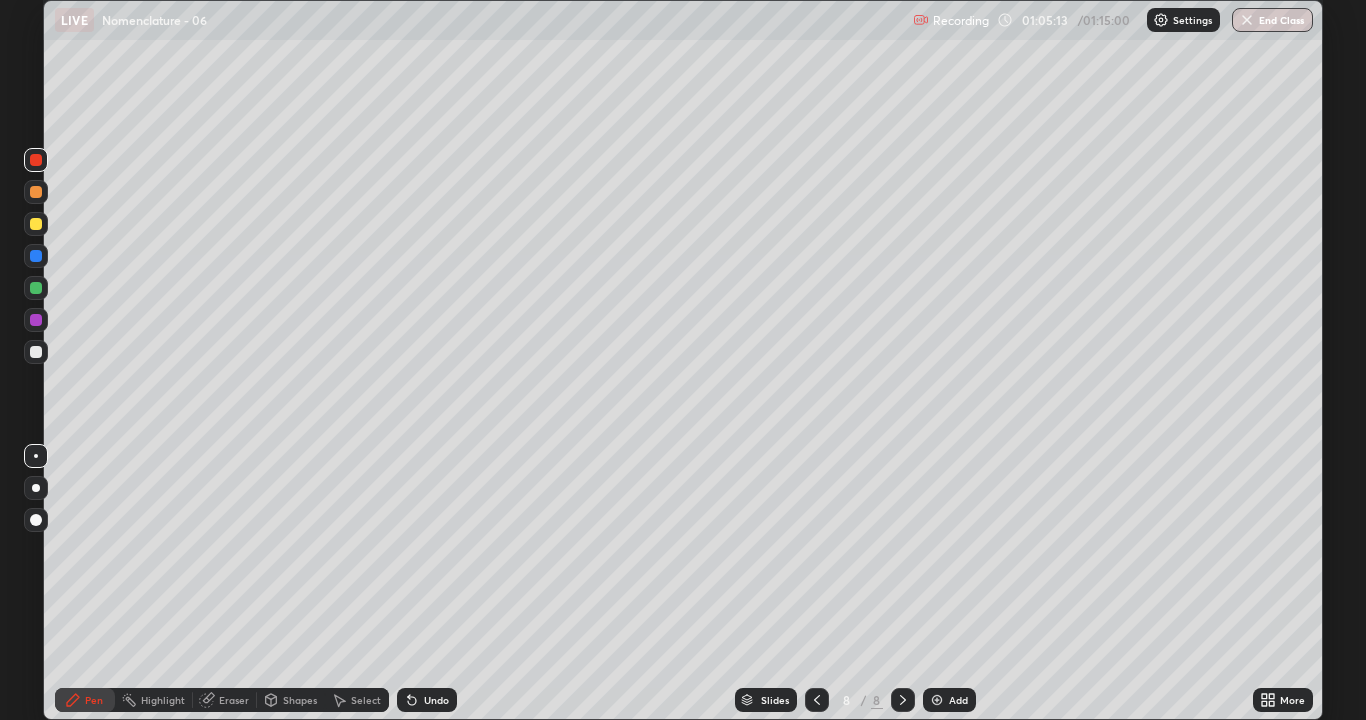 click on "Erase all" at bounding box center (36, 360) 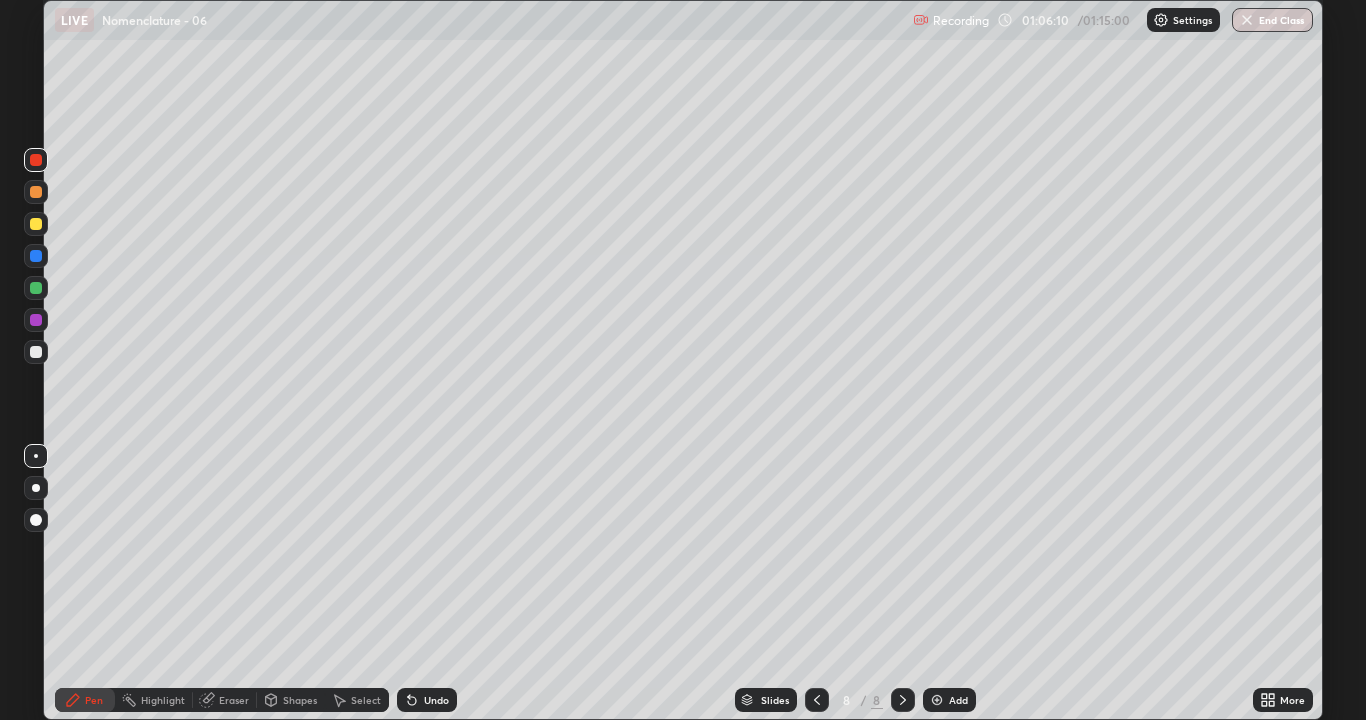 click at bounding box center (36, 352) 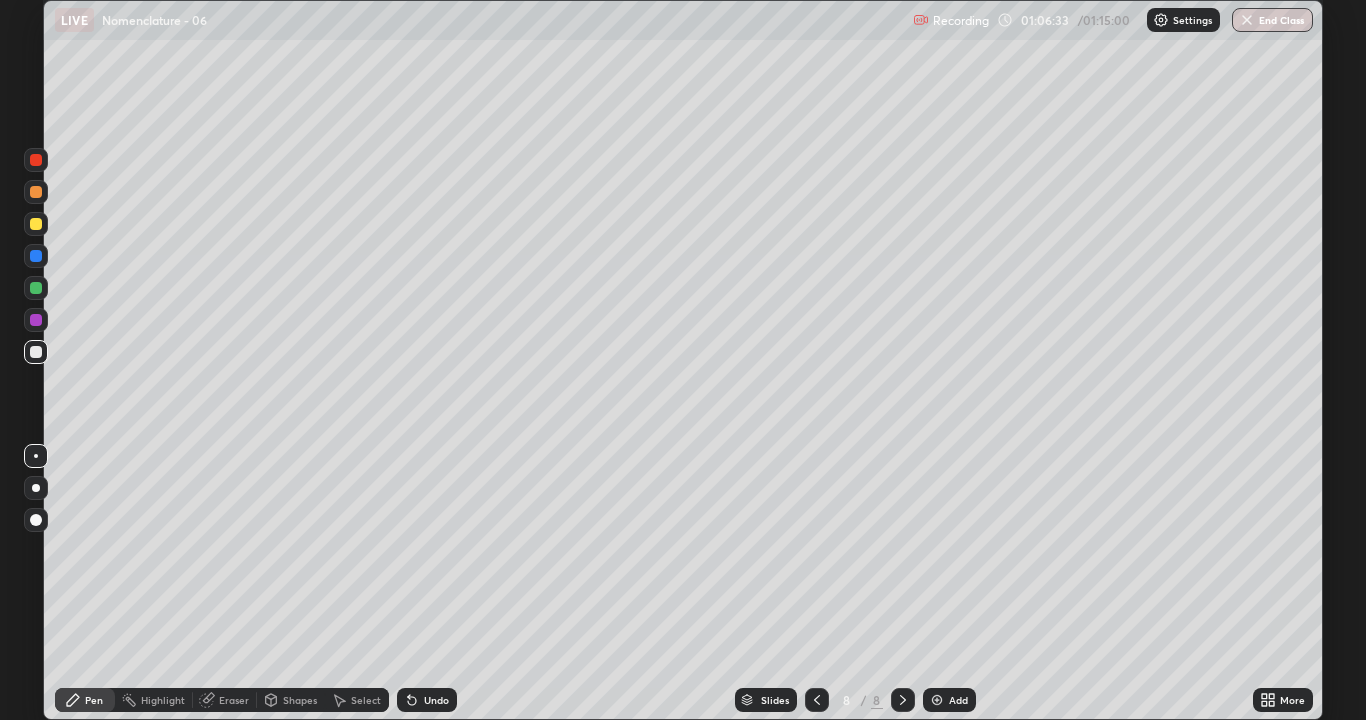 click 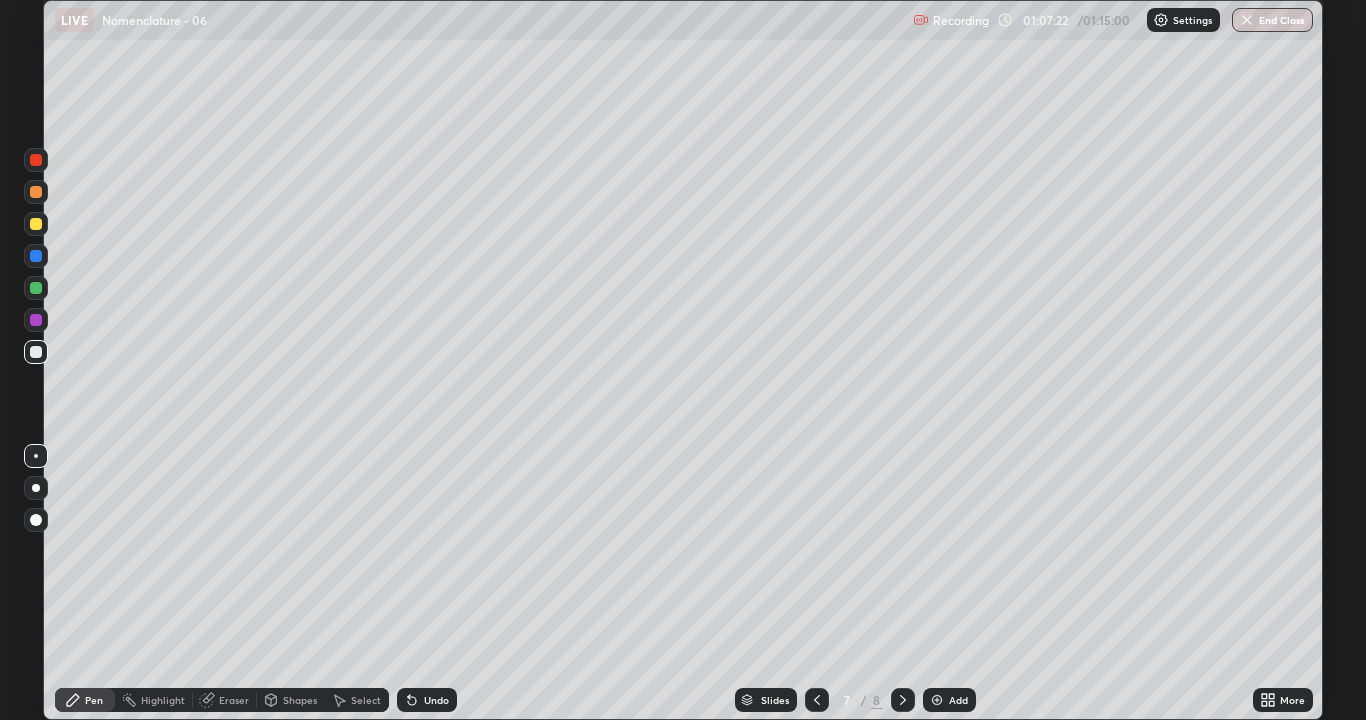 click 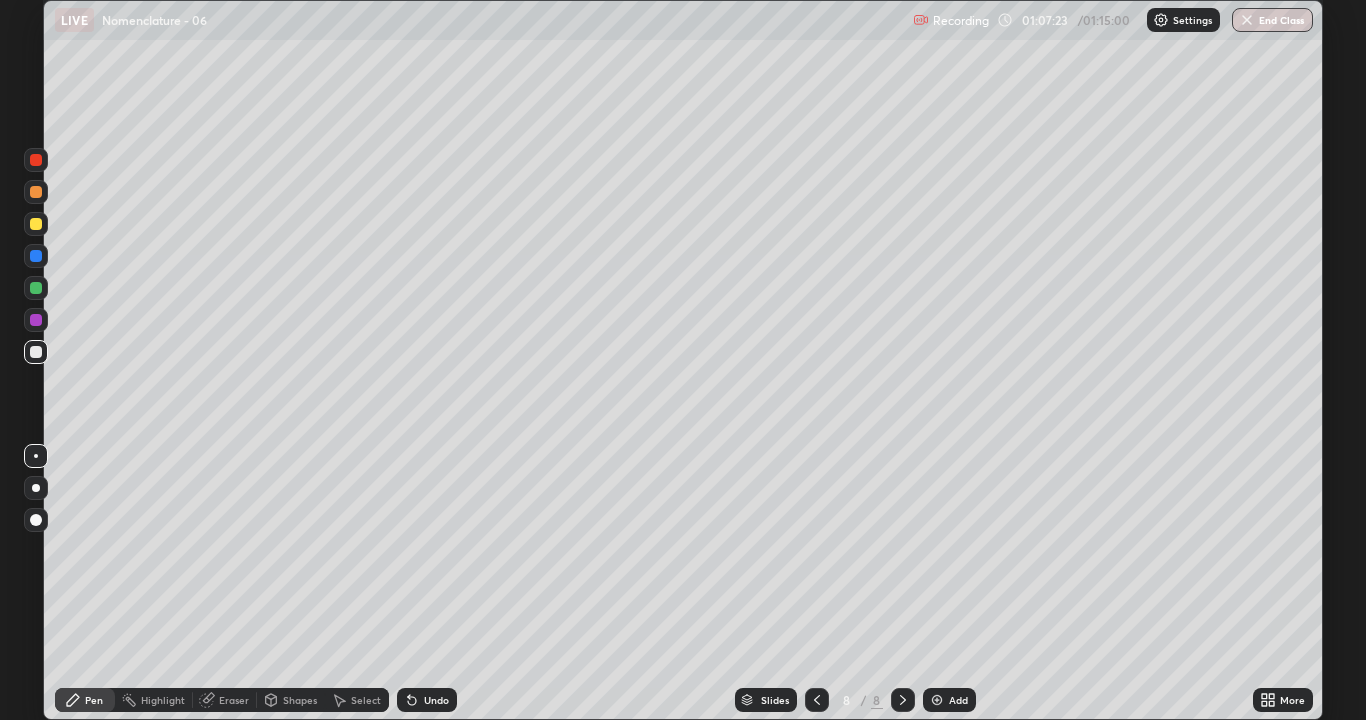 click at bounding box center [937, 700] 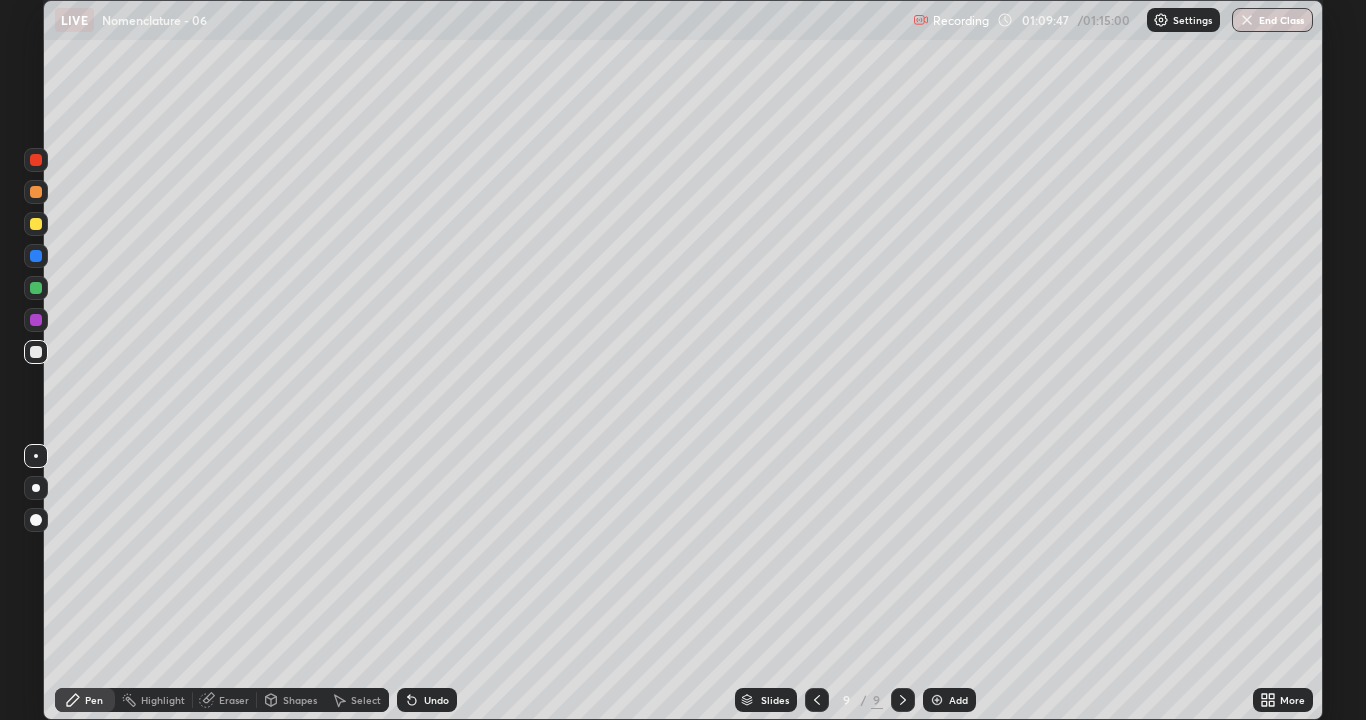 click at bounding box center [36, 160] 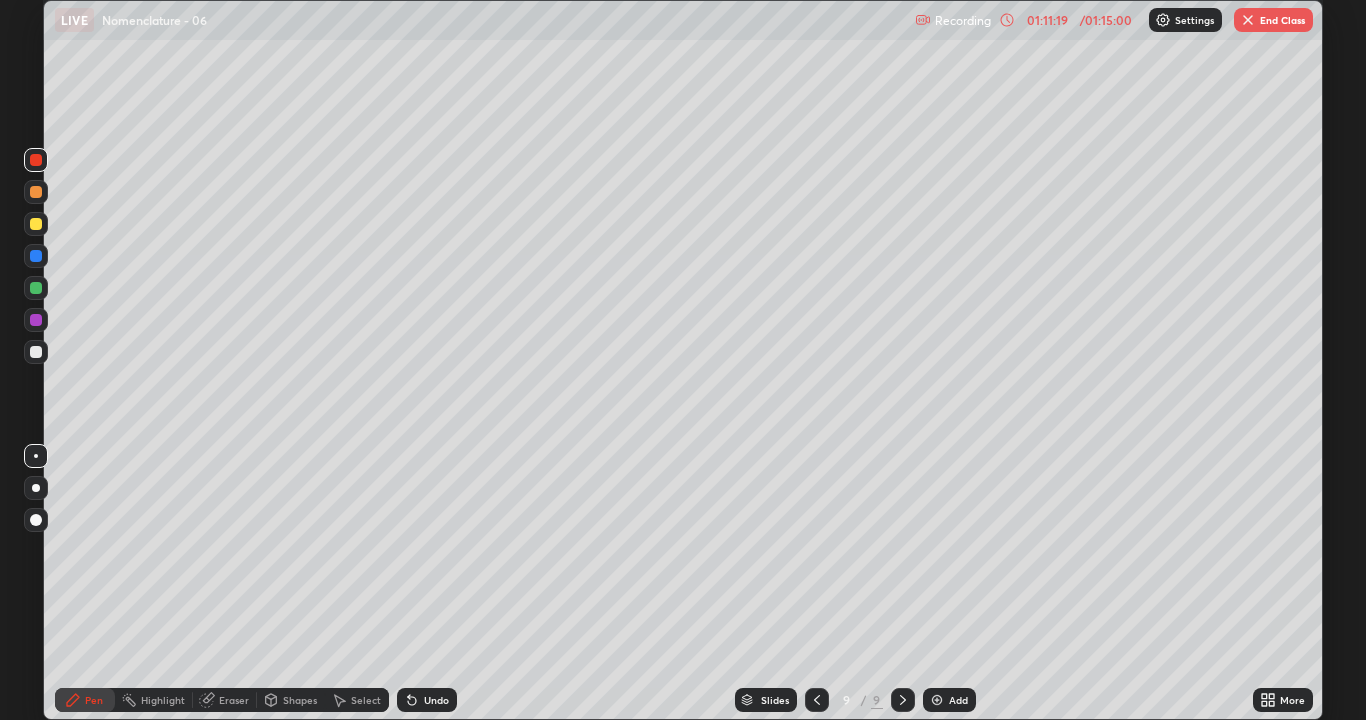 click at bounding box center (817, 700) 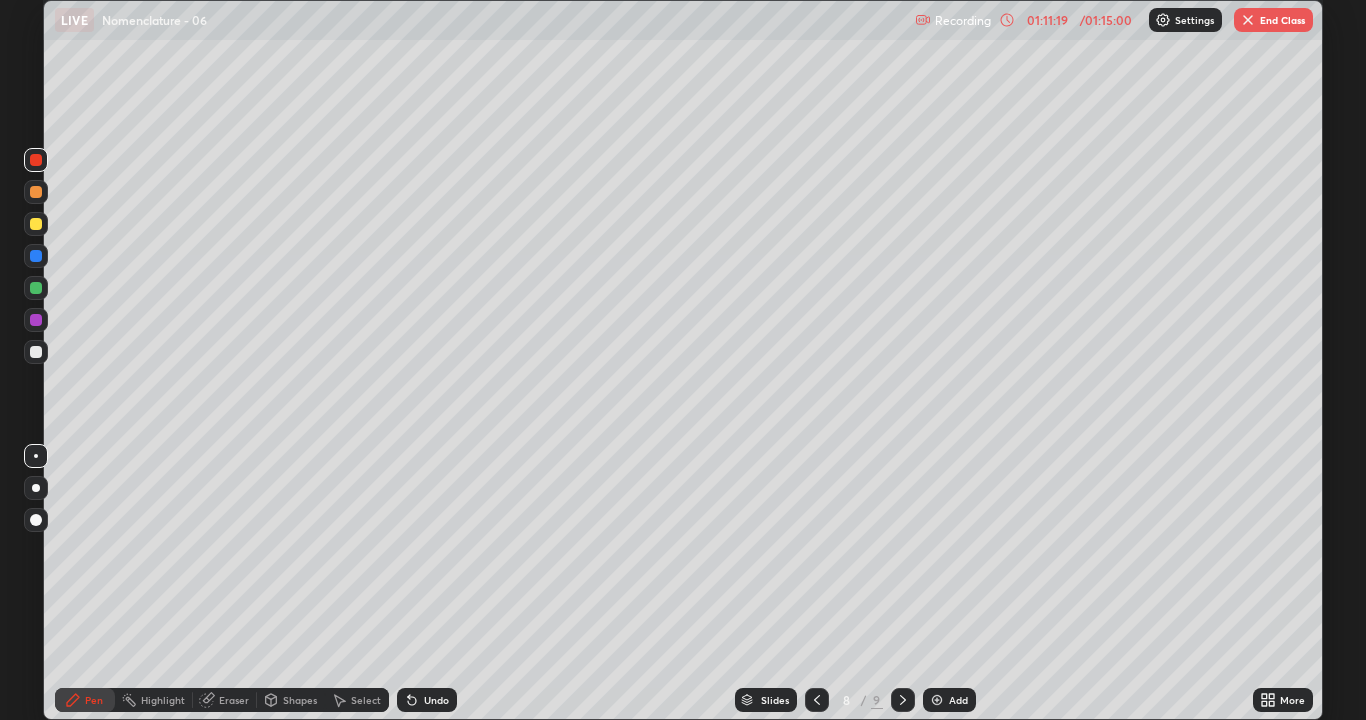 click 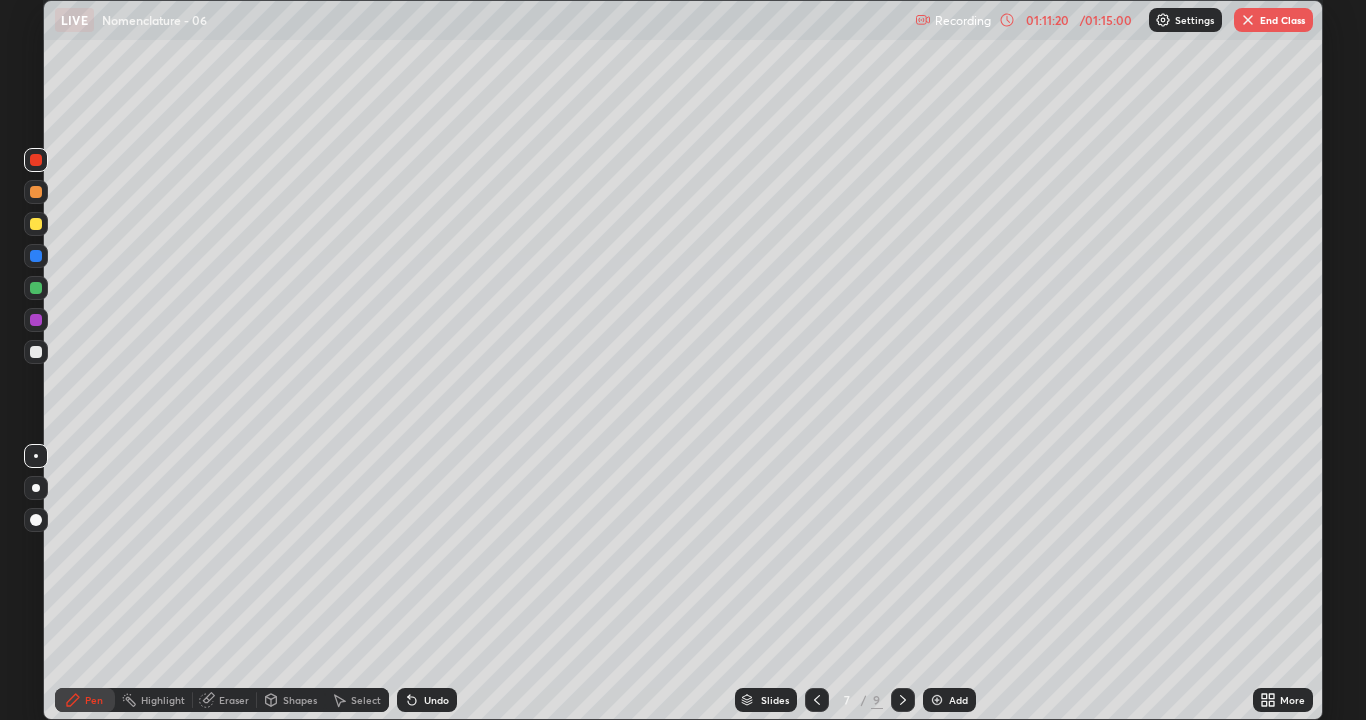 click 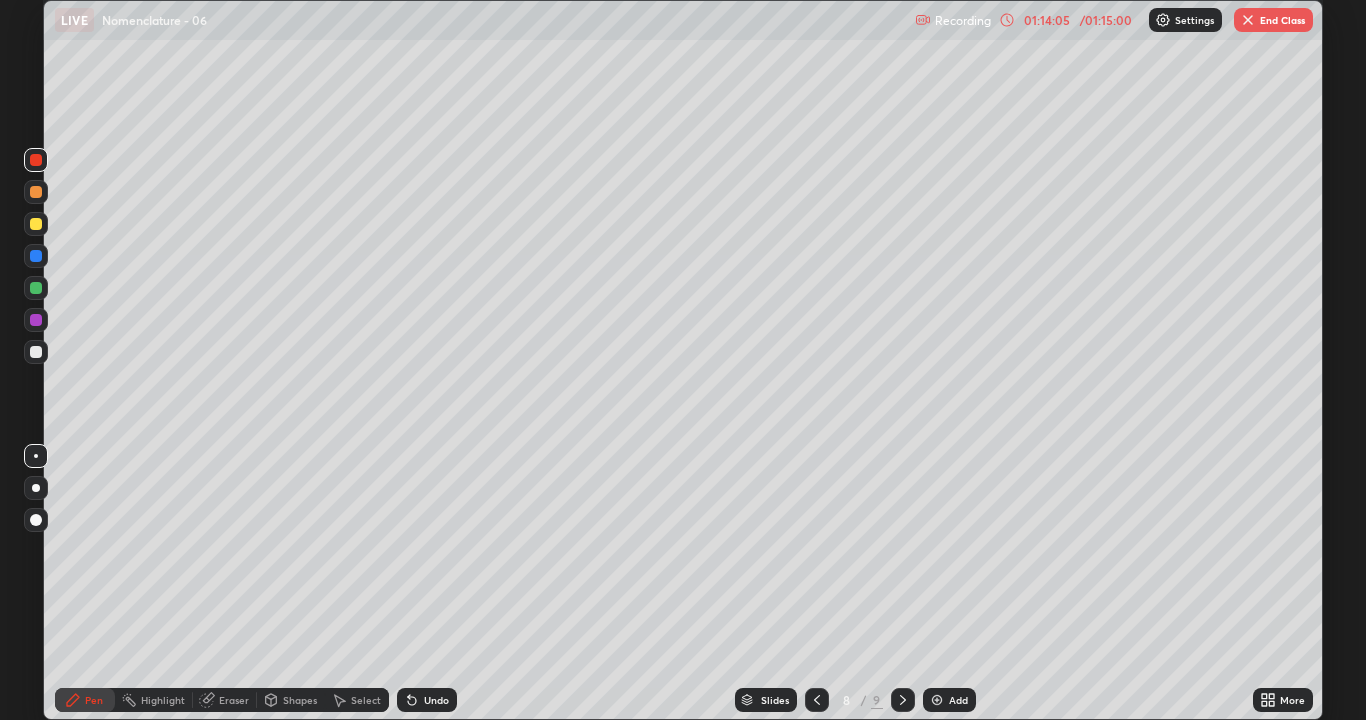 click on "End Class" at bounding box center [1273, 20] 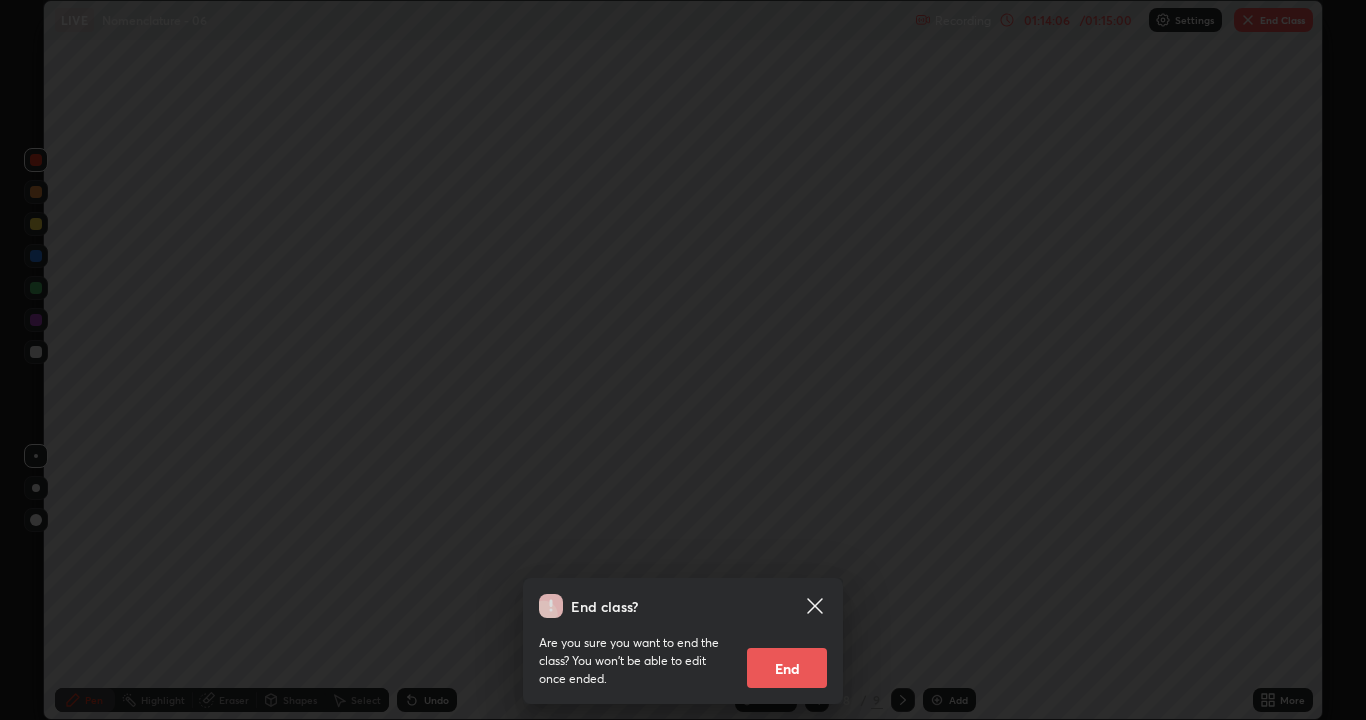 click on "End" at bounding box center [787, 668] 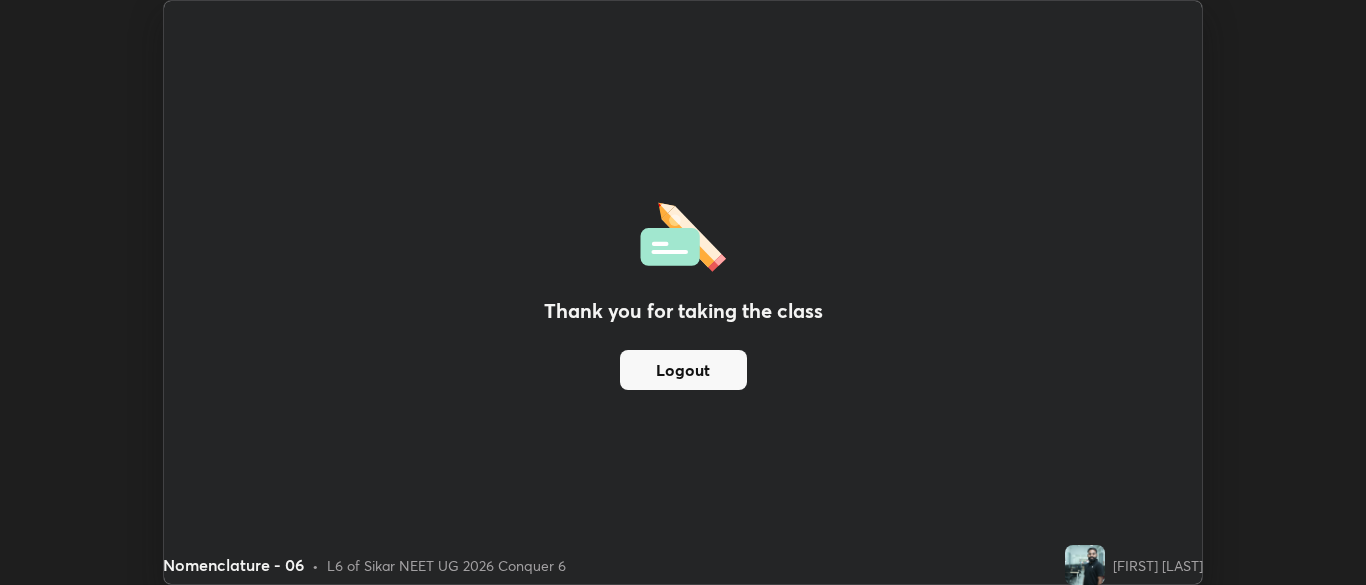 scroll, scrollTop: 585, scrollLeft: 1366, axis: both 